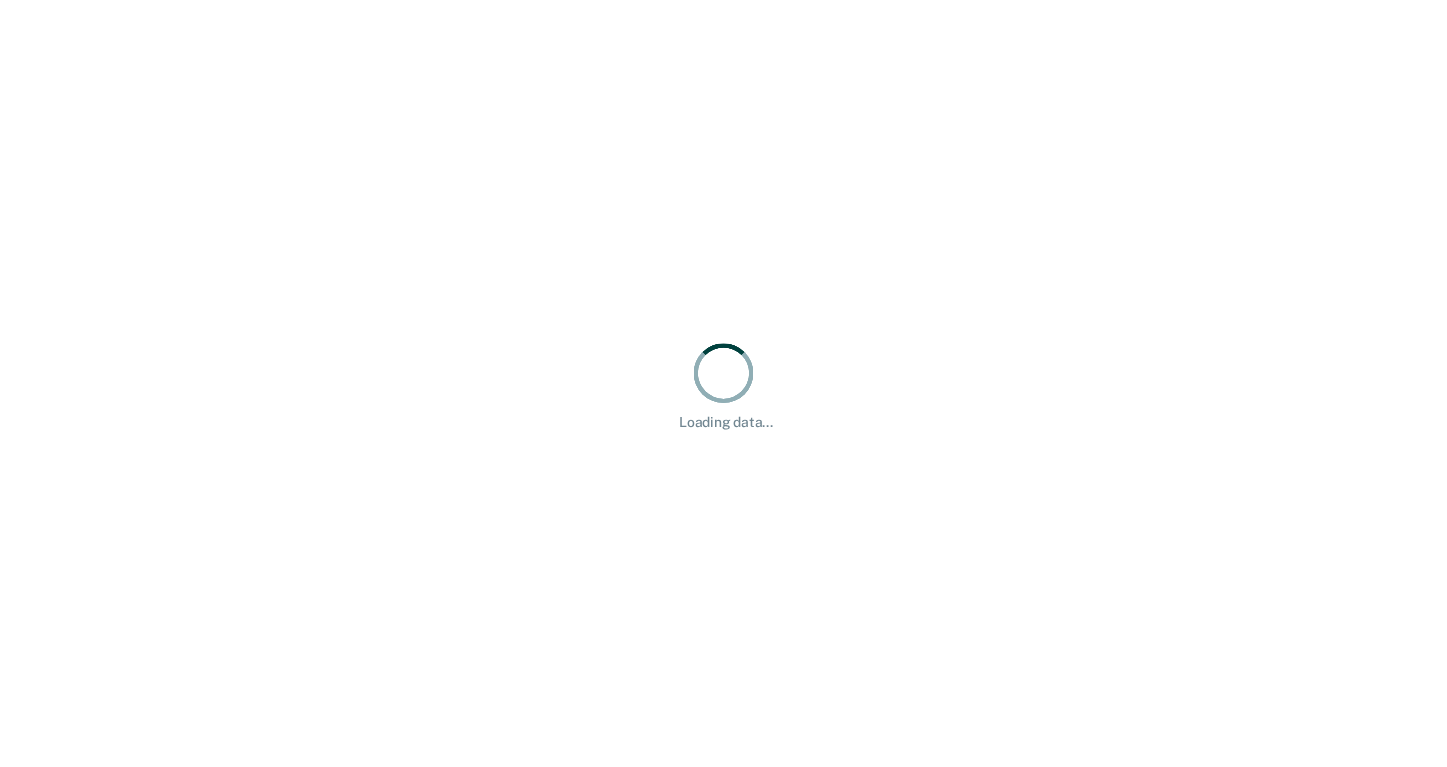 scroll, scrollTop: 0, scrollLeft: 0, axis: both 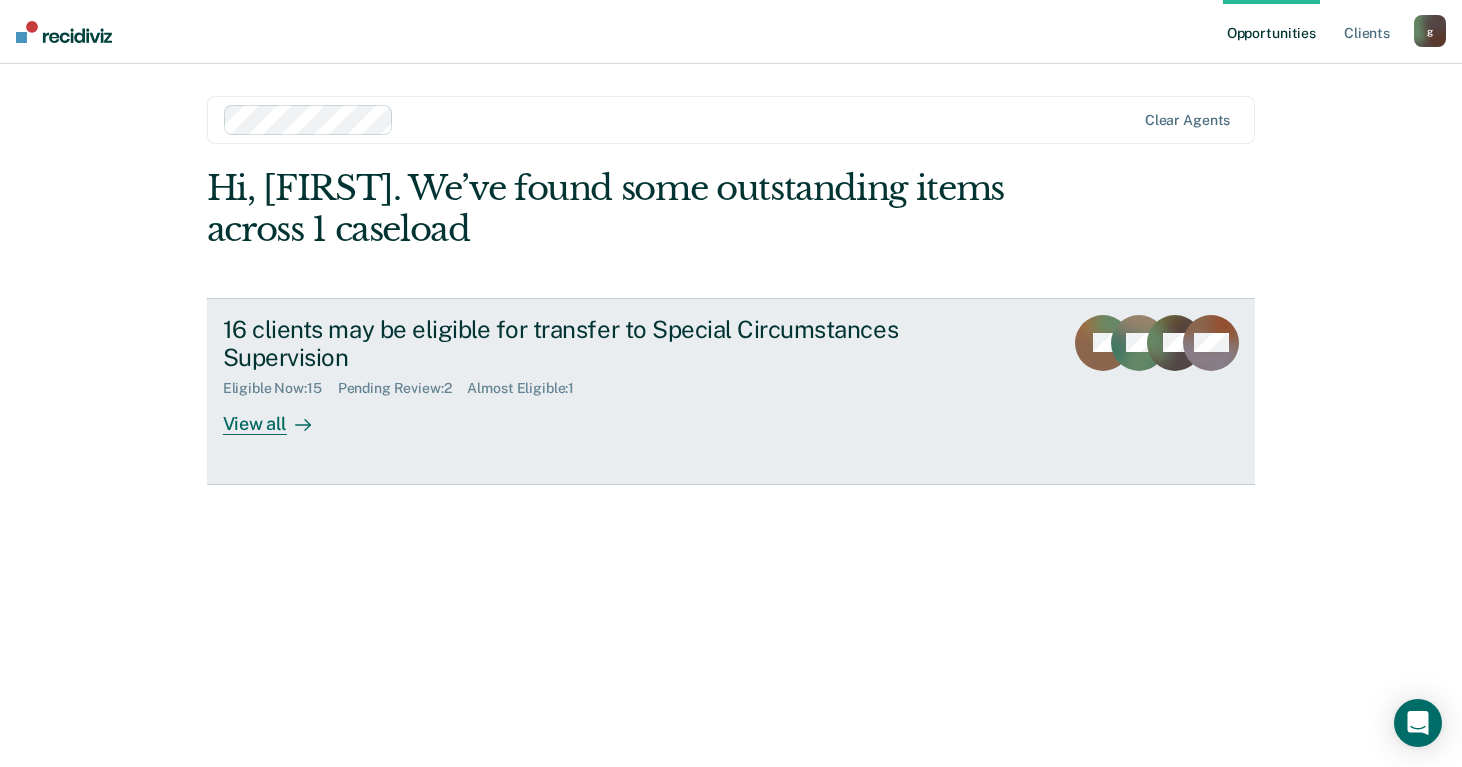 click on "View all" at bounding box center [279, 416] 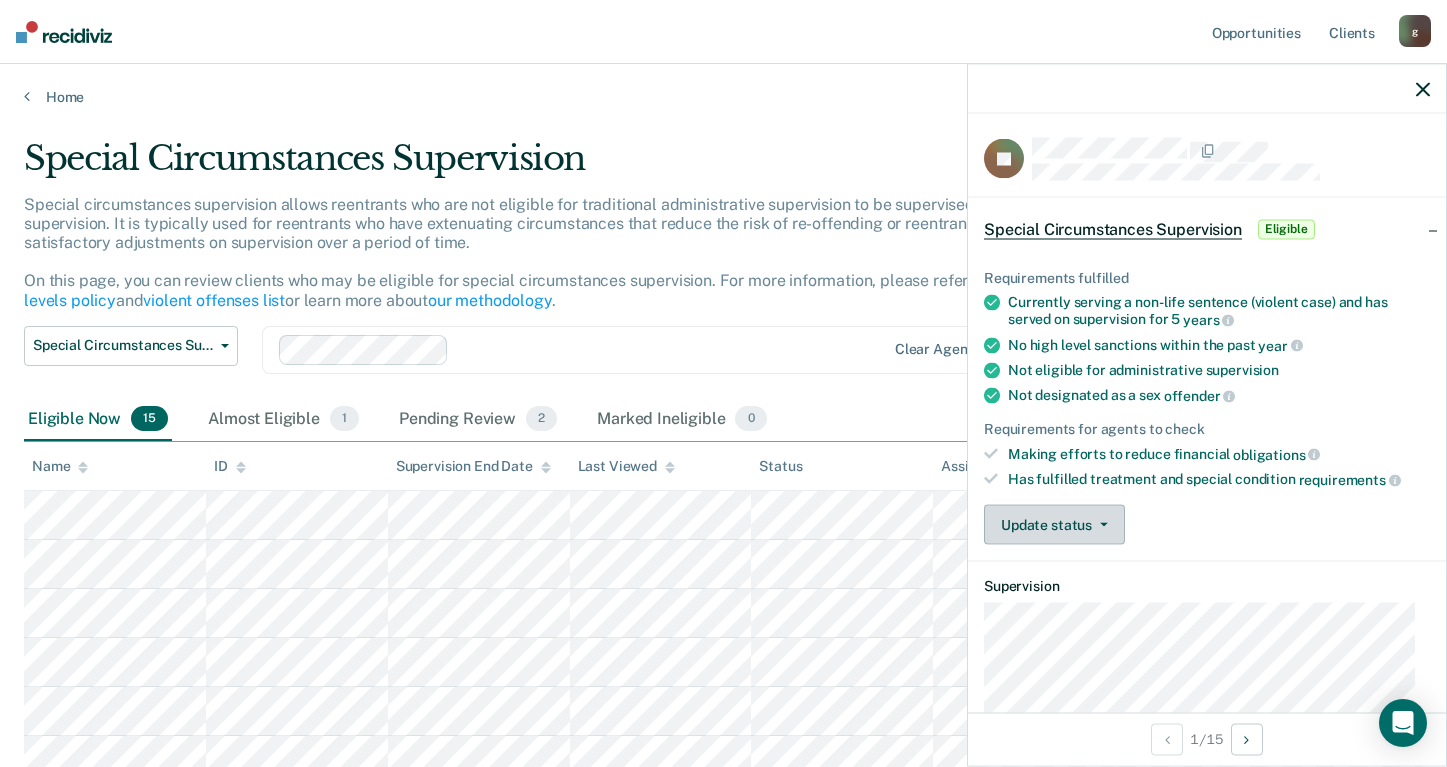 click on "Update status" at bounding box center (1054, 525) 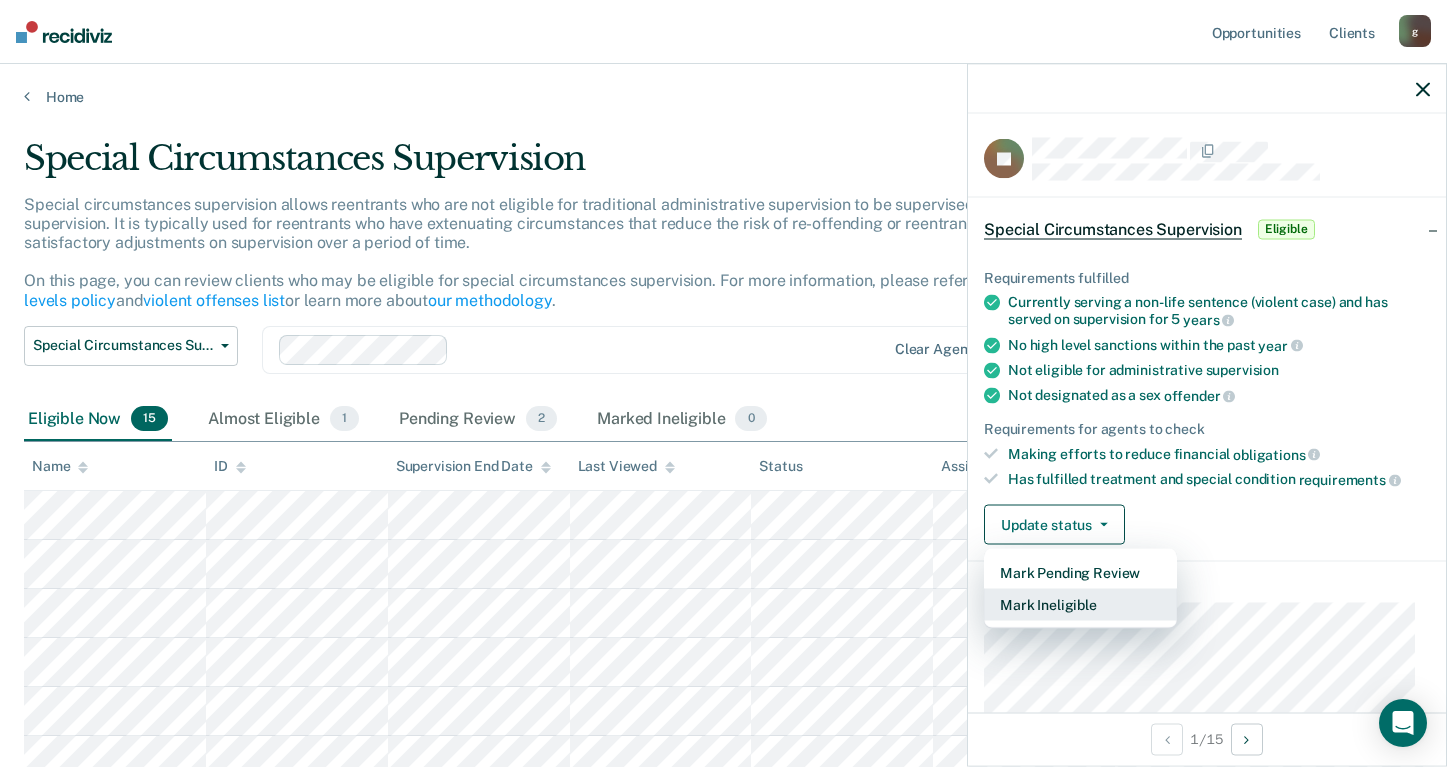 click on "Mark Ineligible" at bounding box center (1080, 605) 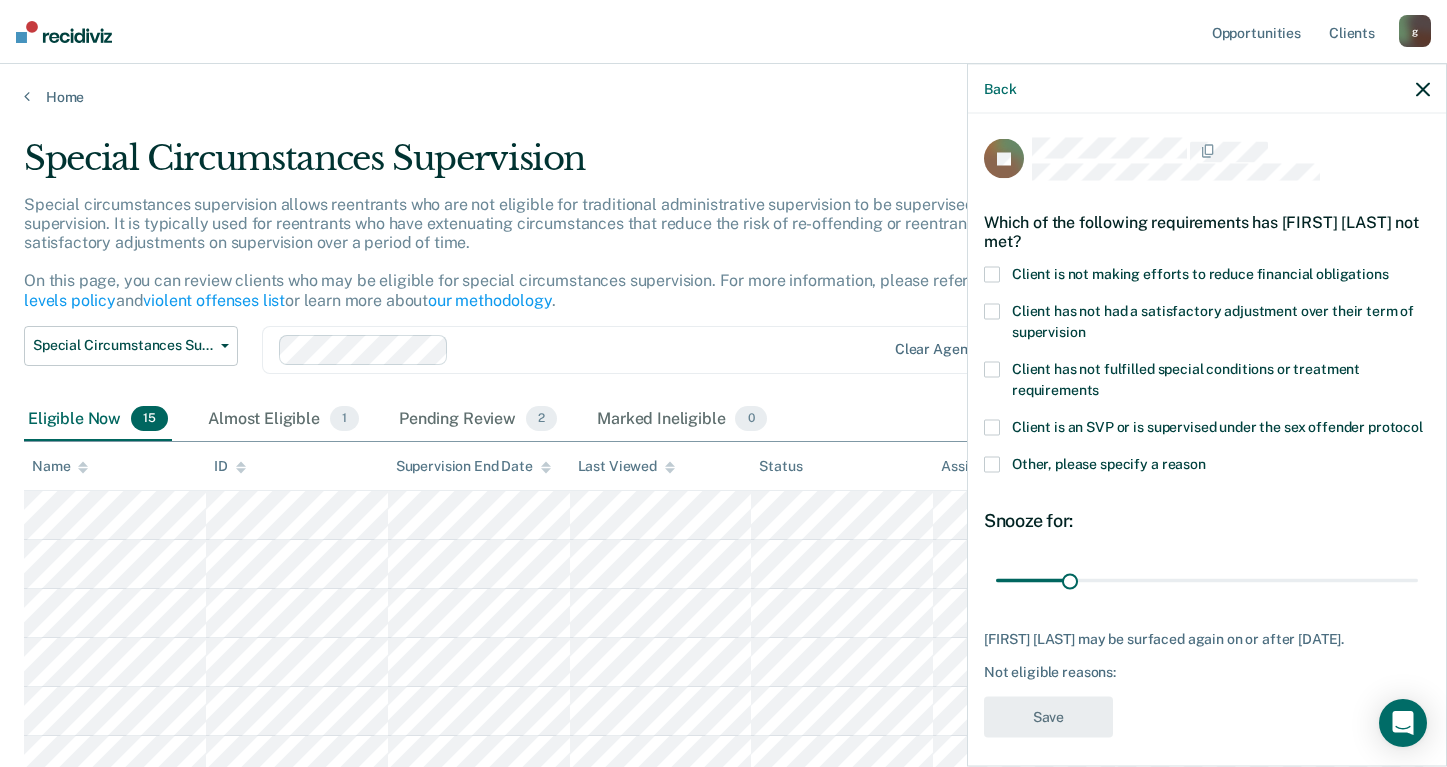 click at bounding box center (992, 275) 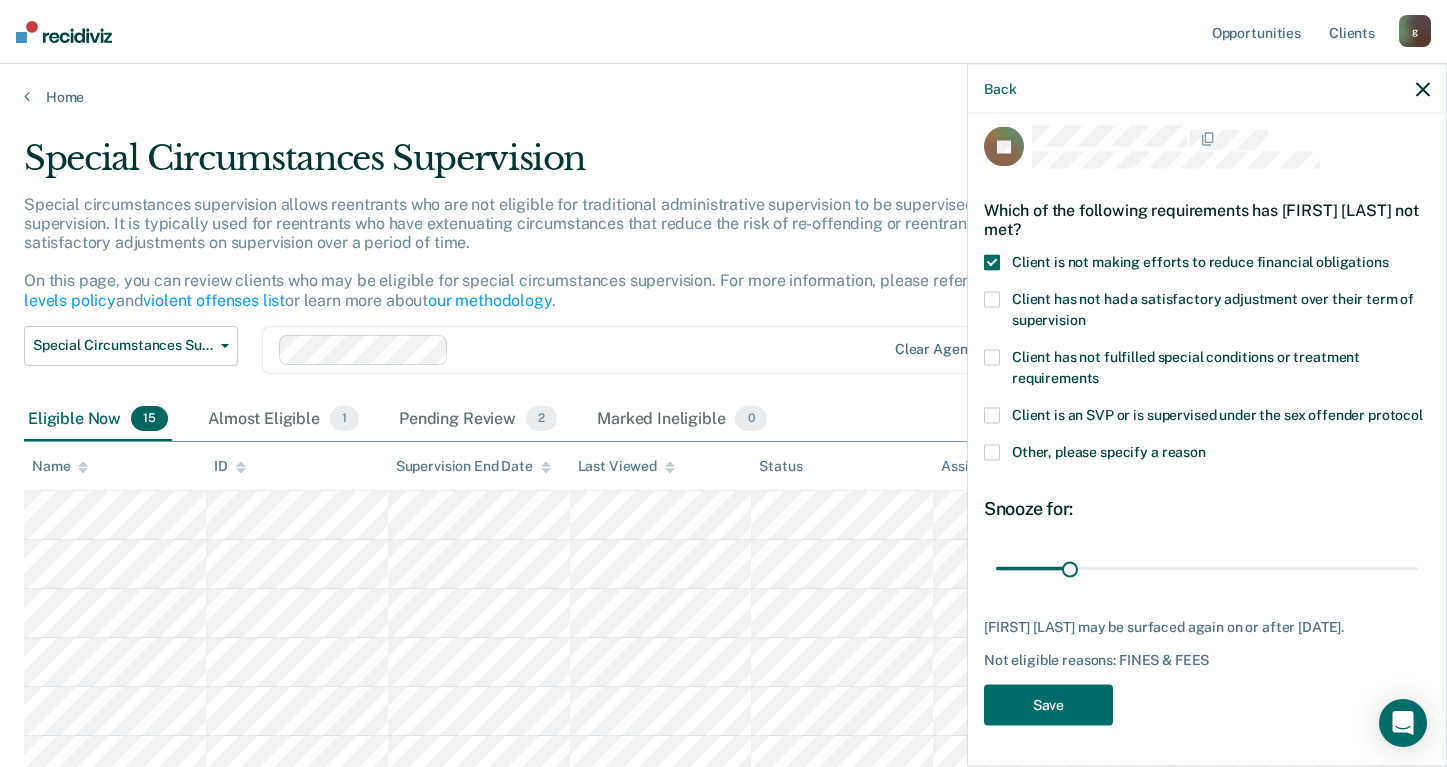 scroll, scrollTop: 47, scrollLeft: 0, axis: vertical 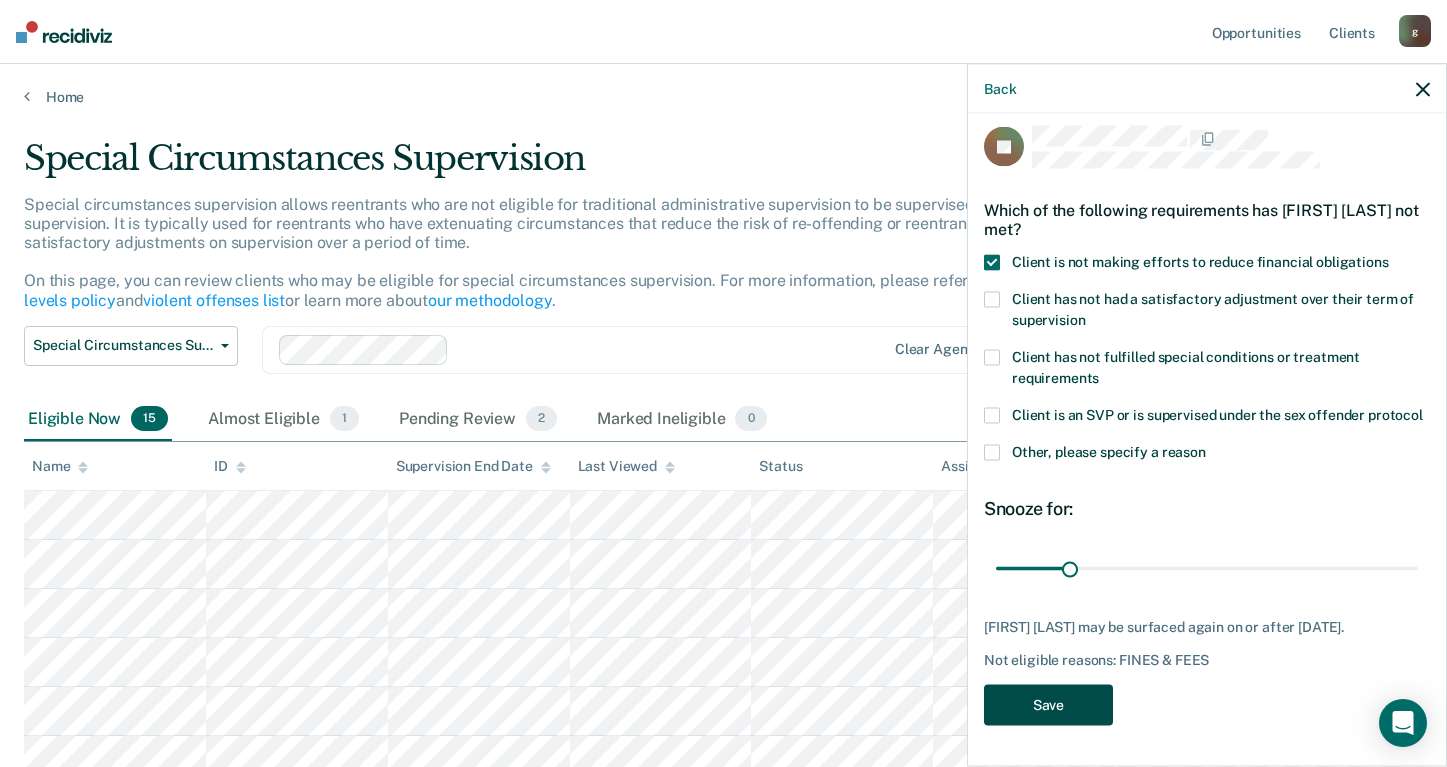 click on "Save" at bounding box center [1048, 705] 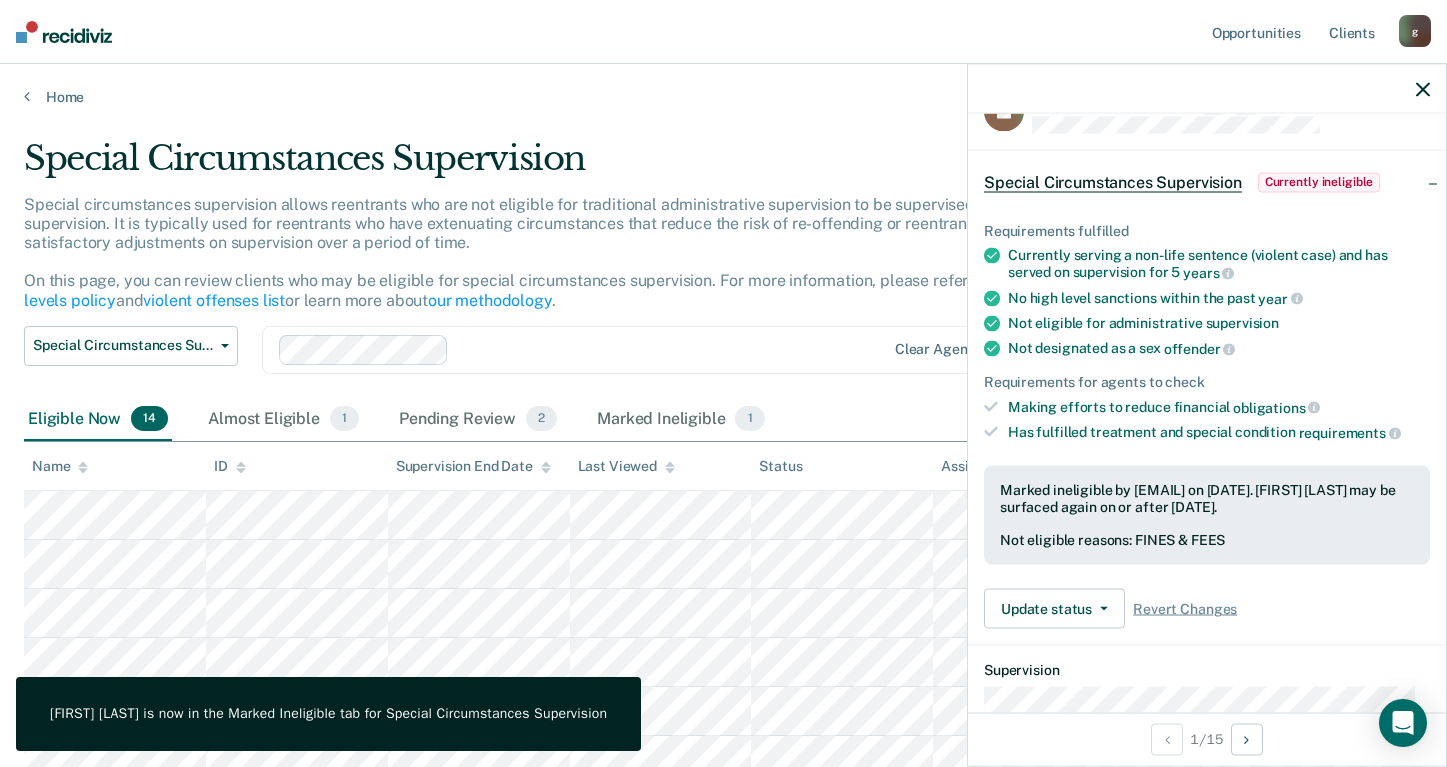 click 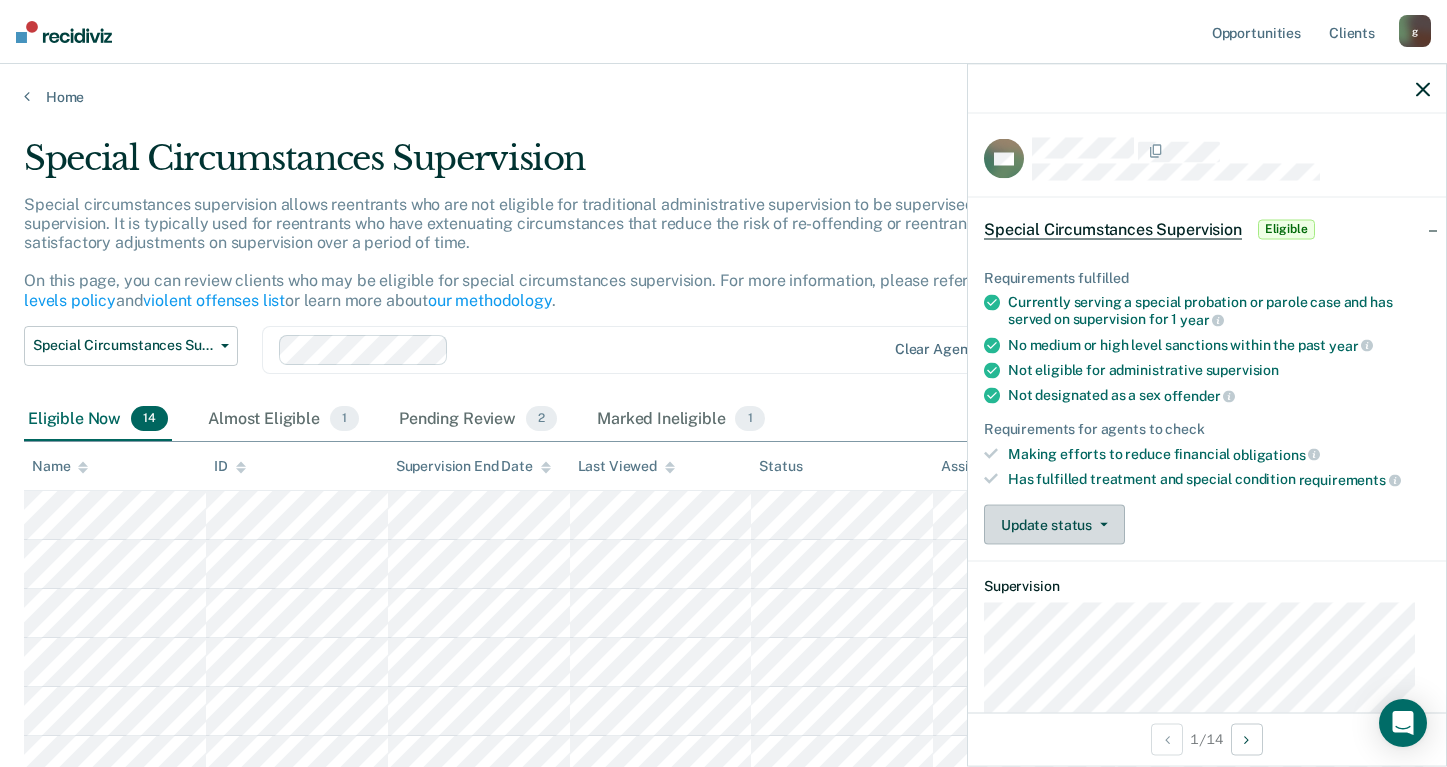 click on "Update status" at bounding box center [1054, 525] 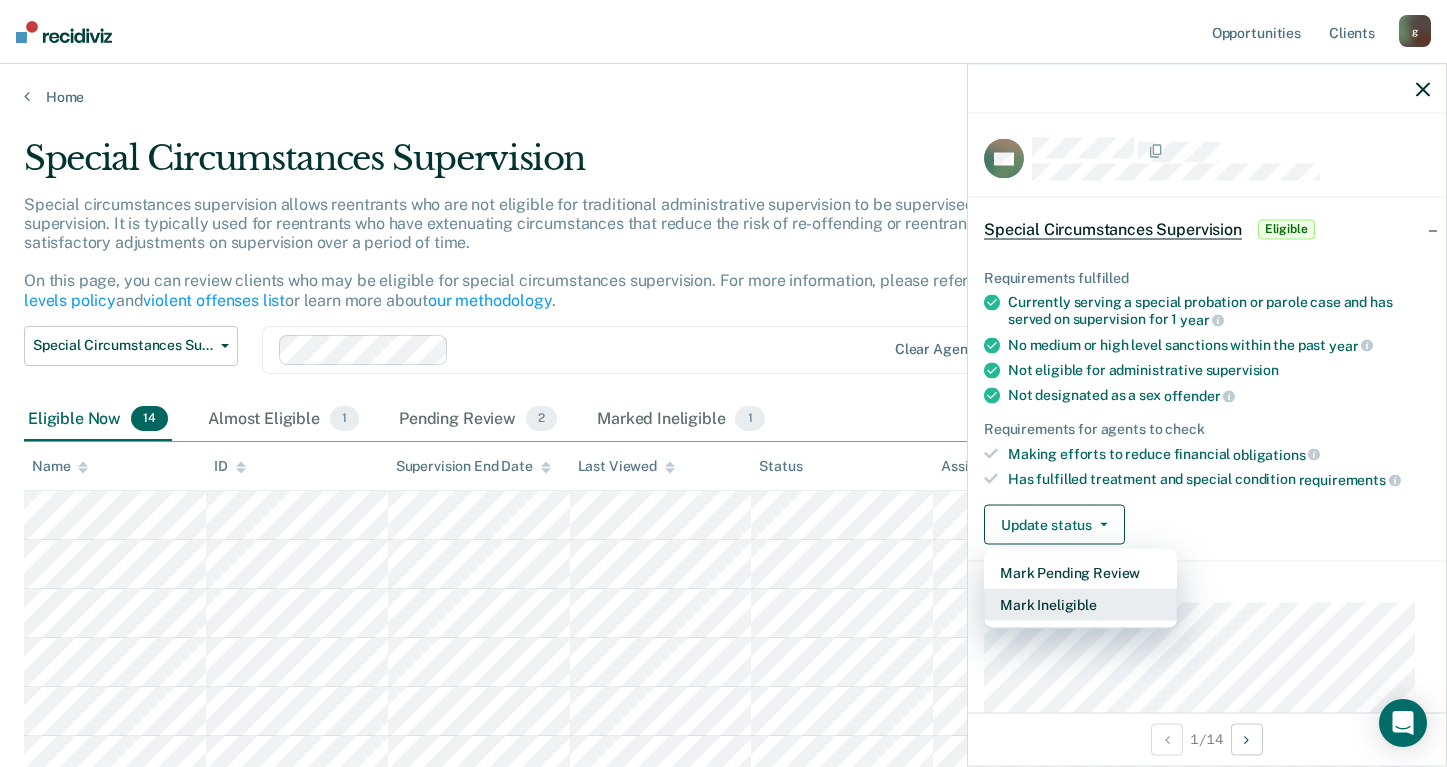 click on "Mark Ineligible" at bounding box center (1080, 605) 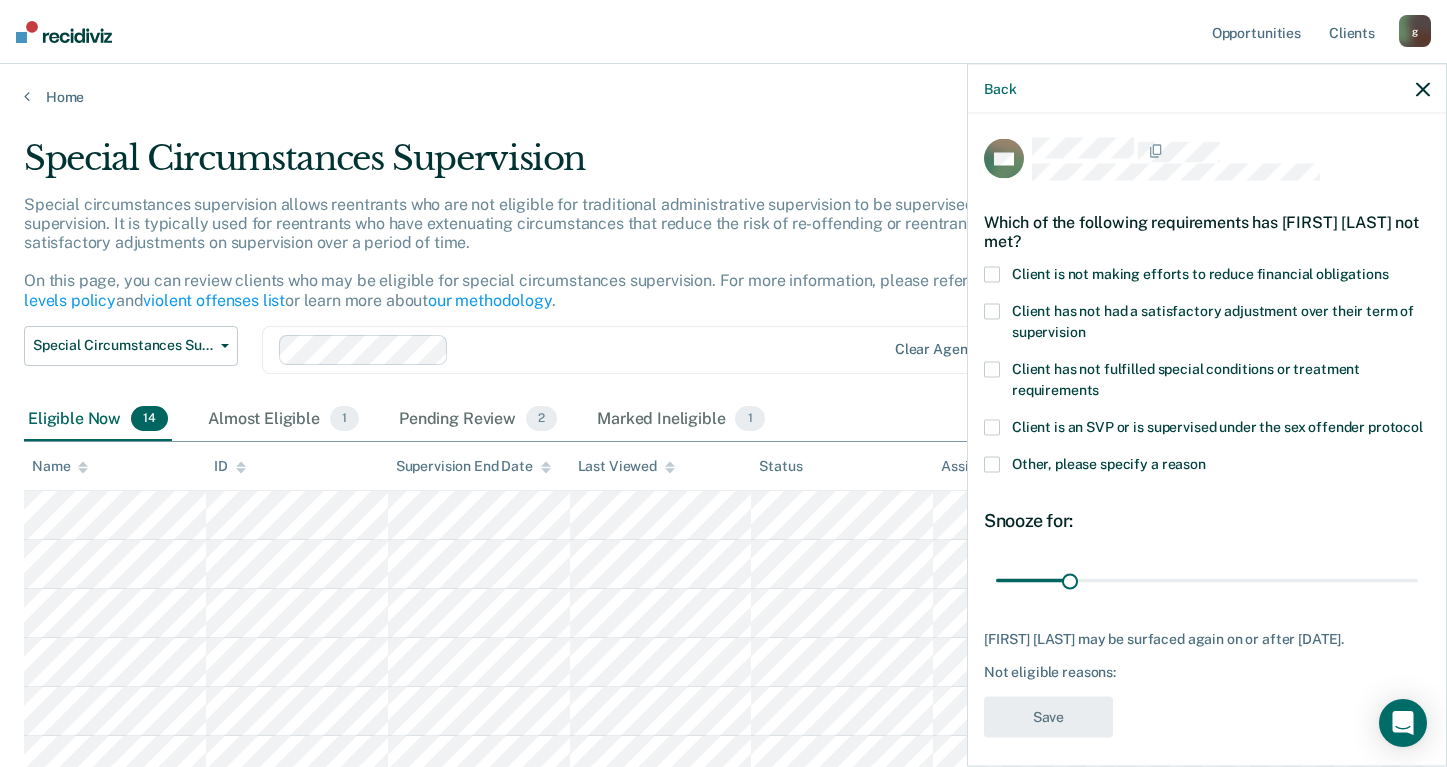 click on "HB   Which of the following requirements has [FIRST] [LAST] not met? Client is not making efforts to reduce financial obligations Client has not had a satisfactory adjustment over their term of supervision Client has not fulfilled special conditions or treatment requirements Client is an SVP or is supervised under the sex offender protocol Other, please specify a reason Snooze for: 30 days [FIRST] [LAST] may be surfaced again on or after [DATE]. Not eligible reasons:  Save" at bounding box center [1207, 438] 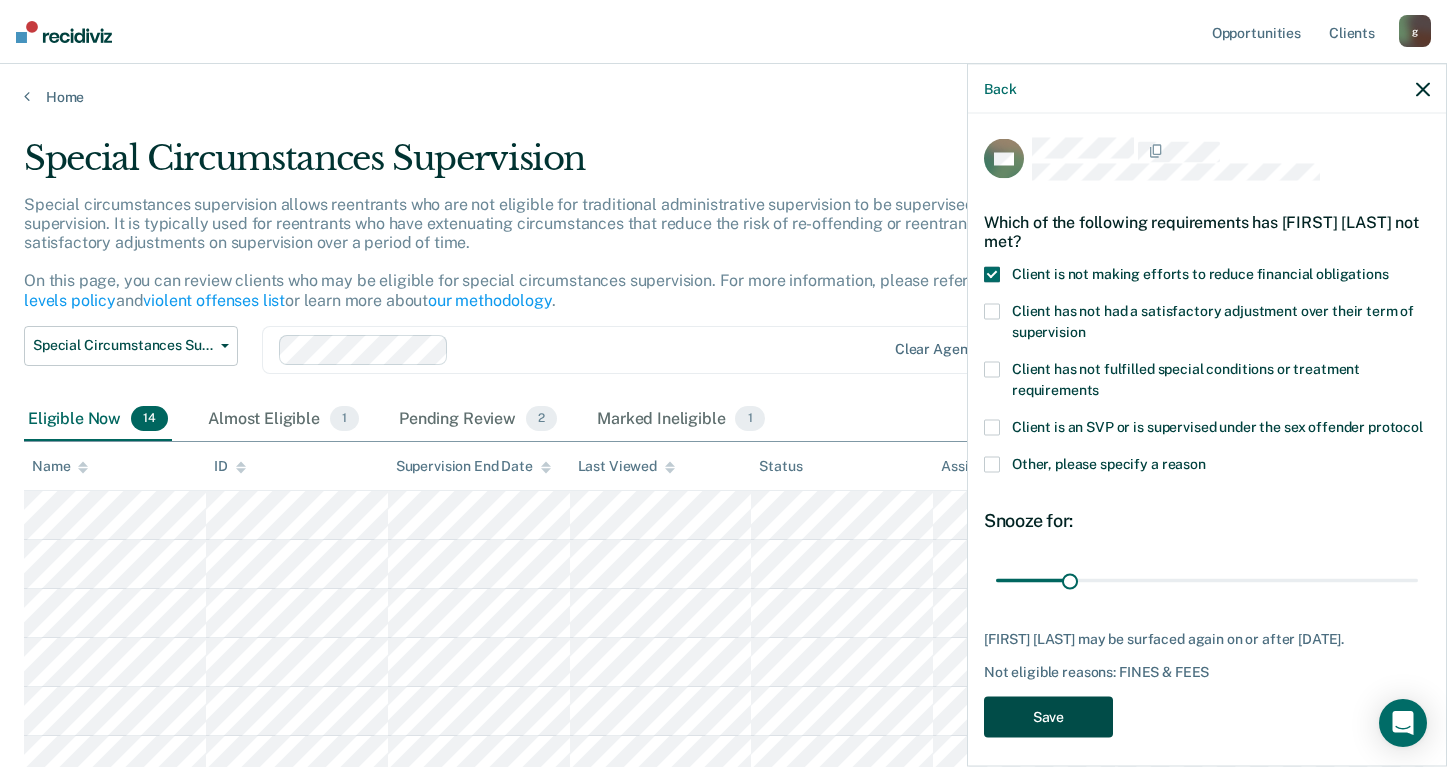 click on "Save" at bounding box center (1048, 717) 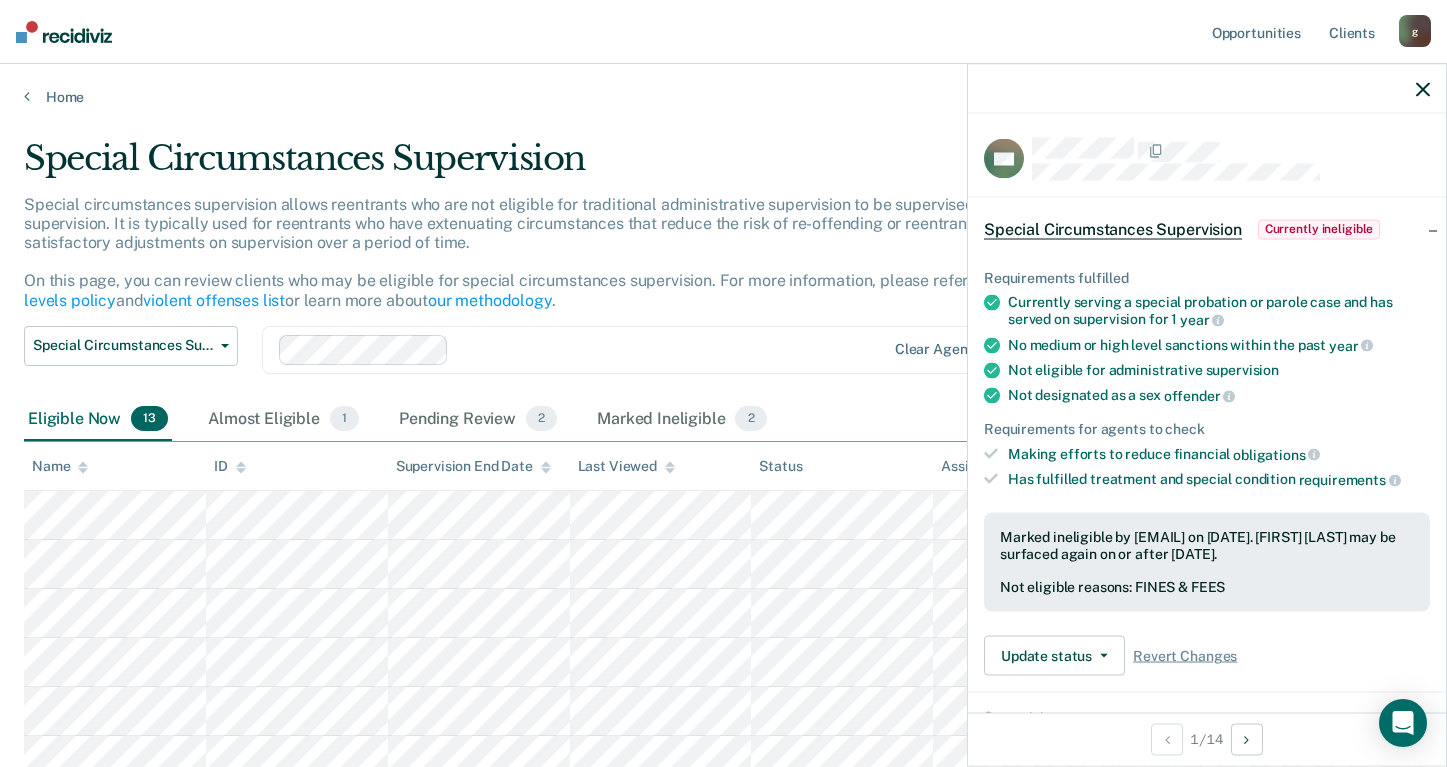 click 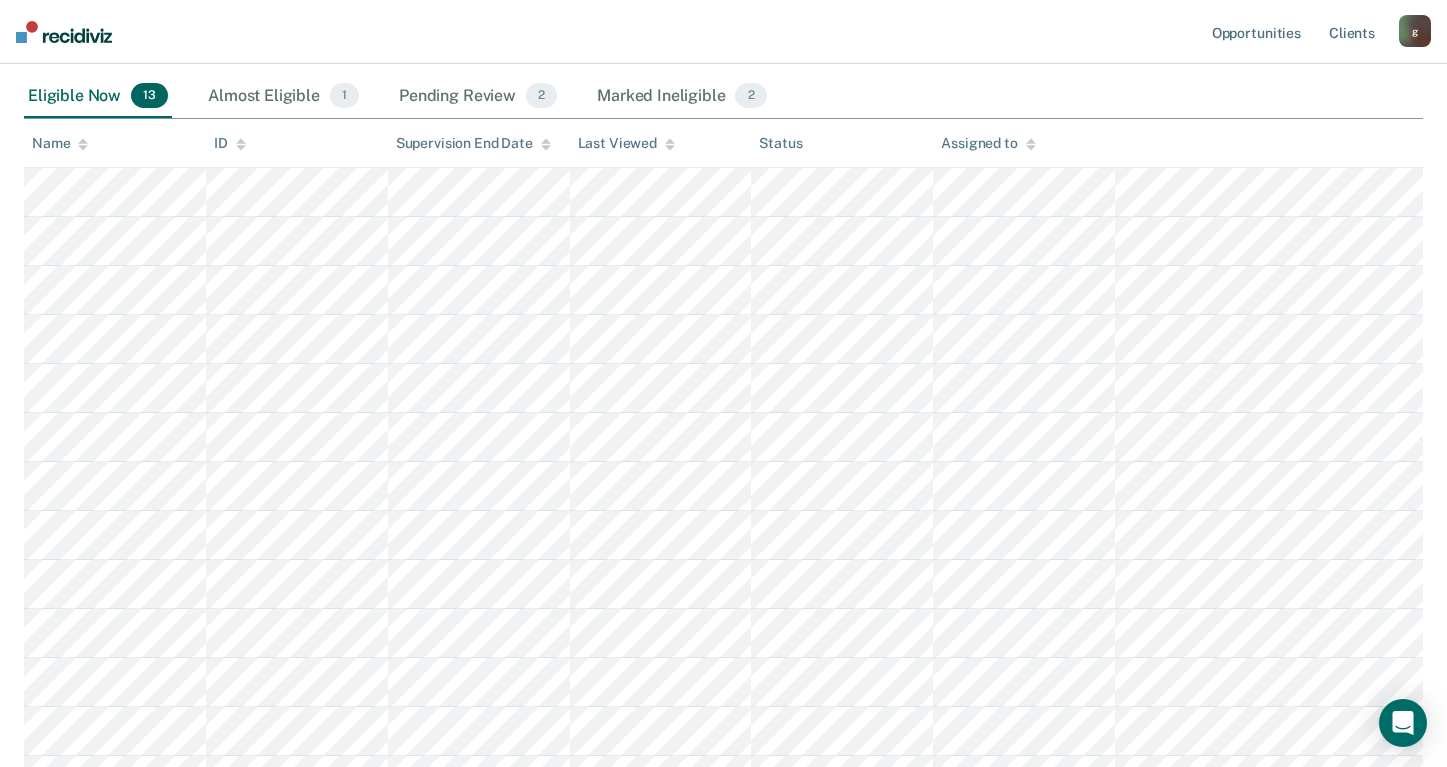 scroll, scrollTop: 0, scrollLeft: 0, axis: both 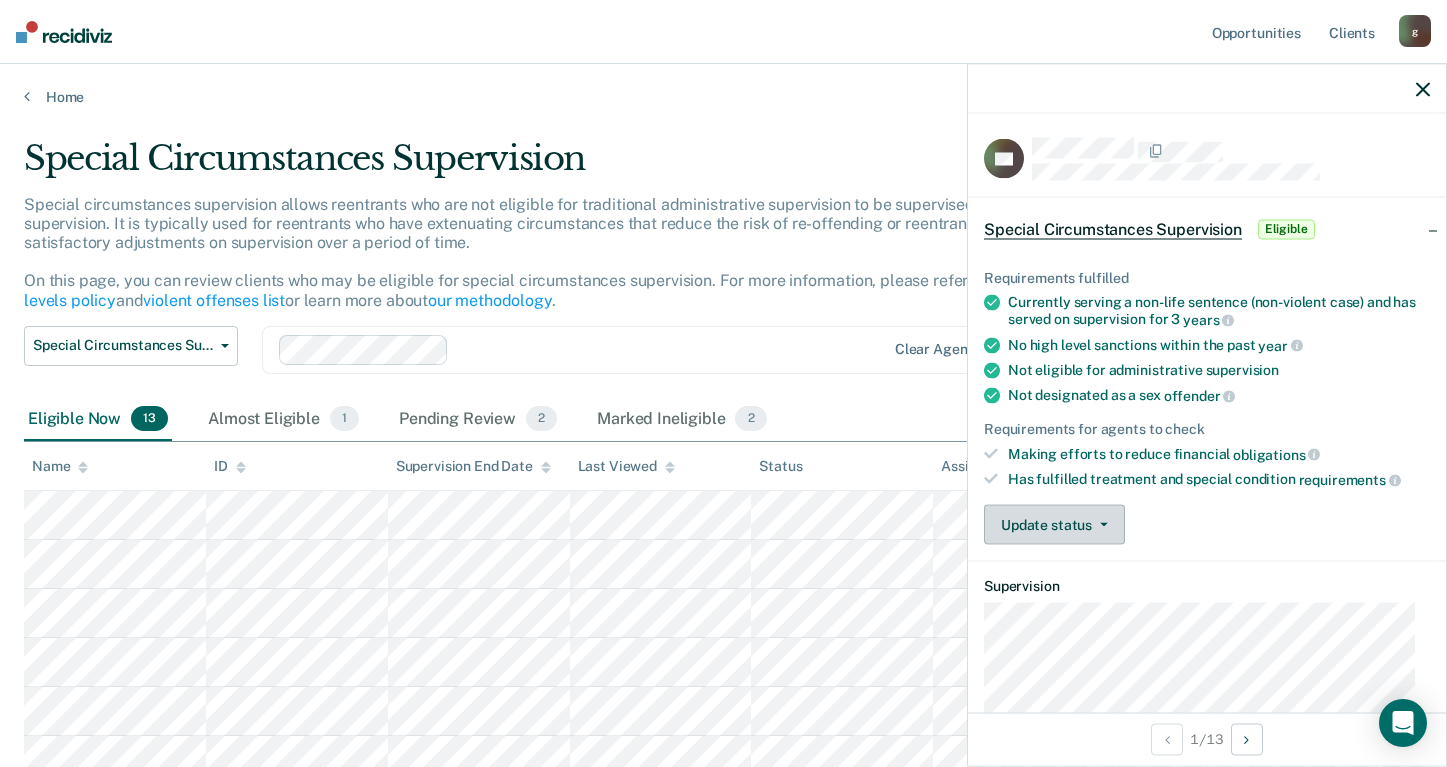 click on "Update status" at bounding box center [1054, 525] 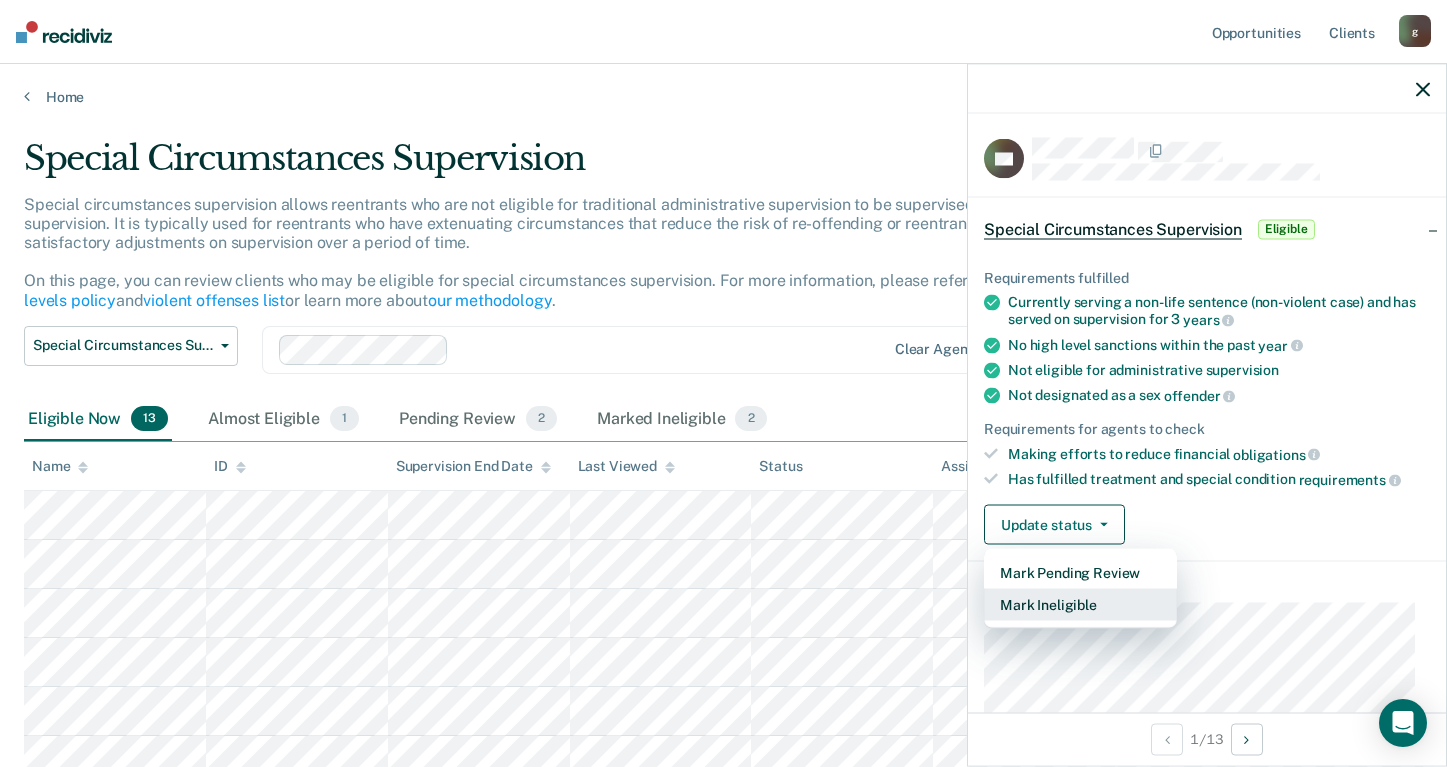 click on "Mark Ineligible" at bounding box center [1080, 605] 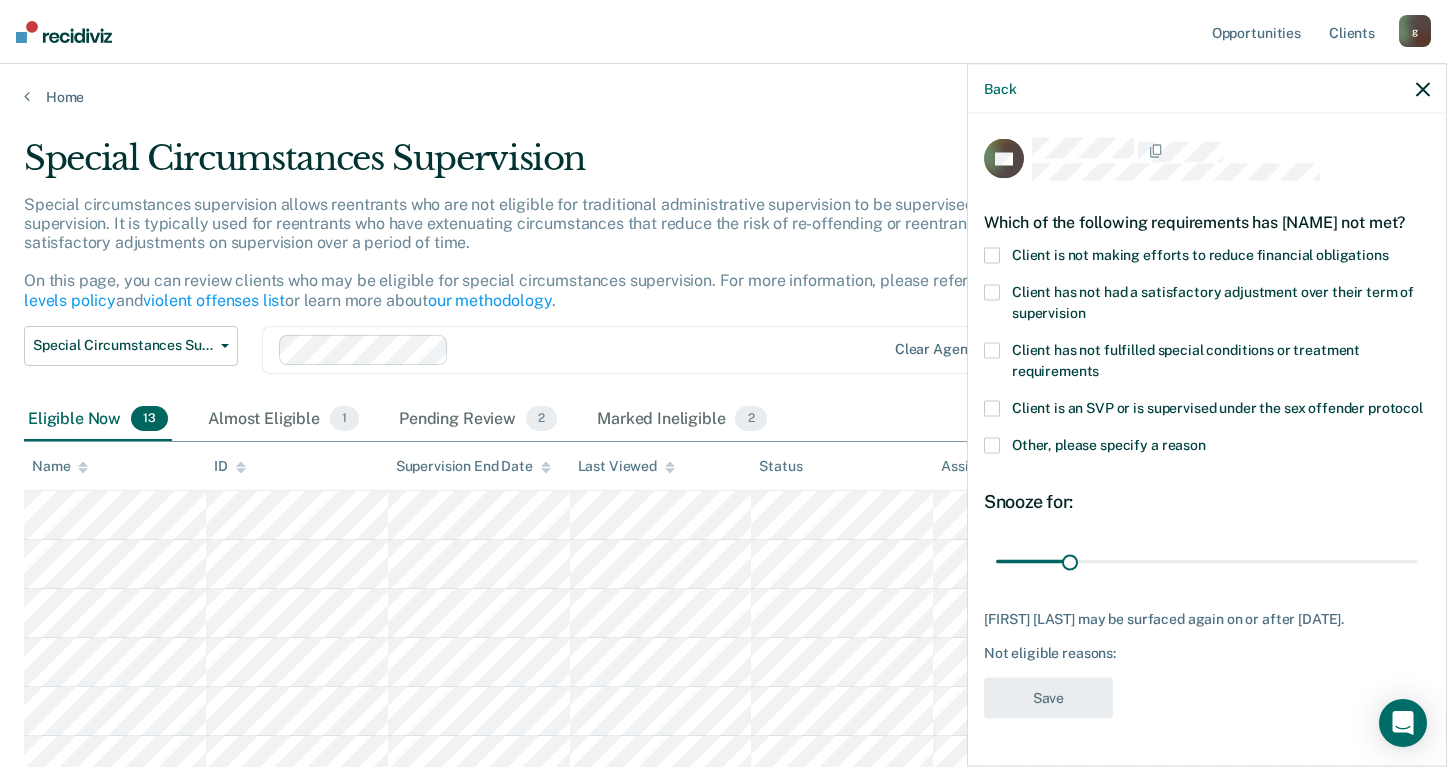 click at bounding box center (992, 255) 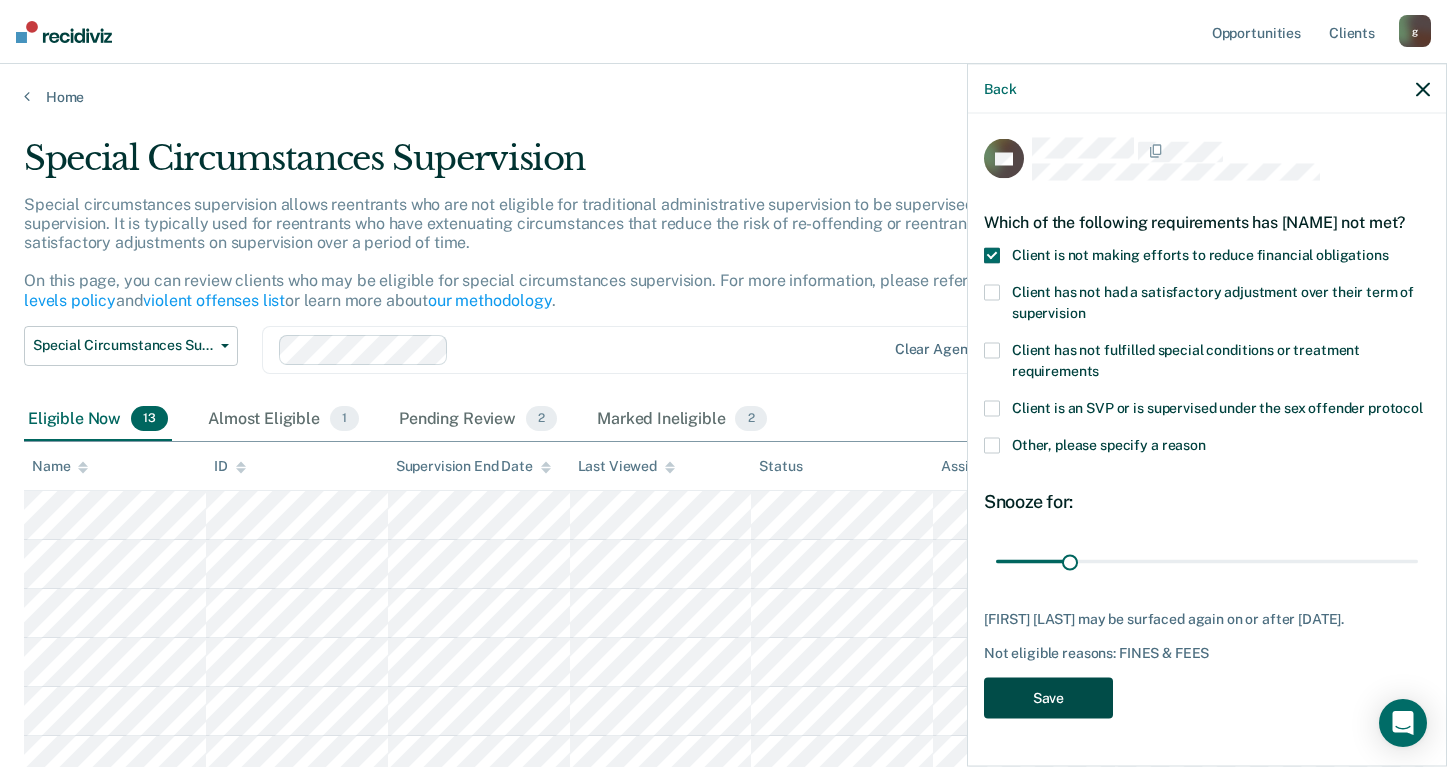 click on "Save" at bounding box center [1048, 697] 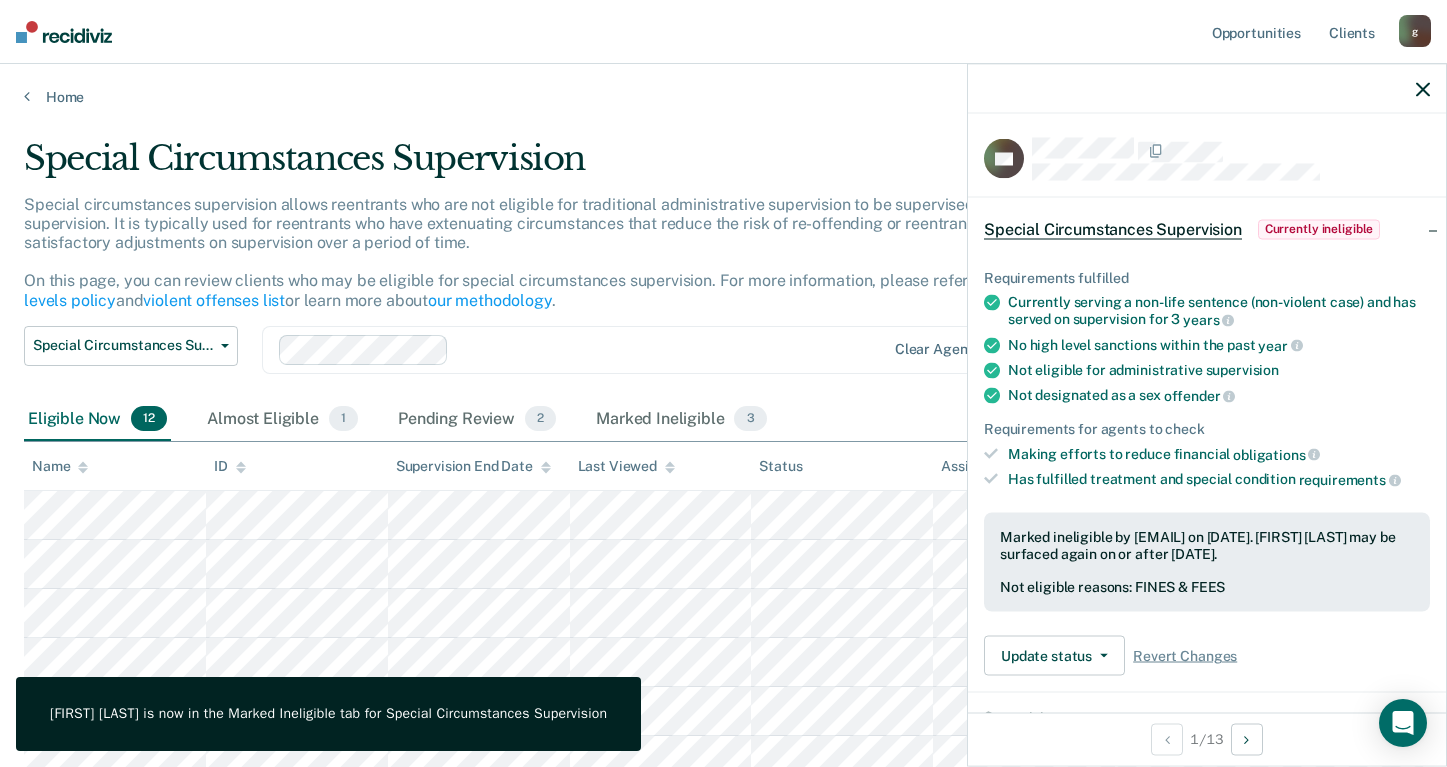 click 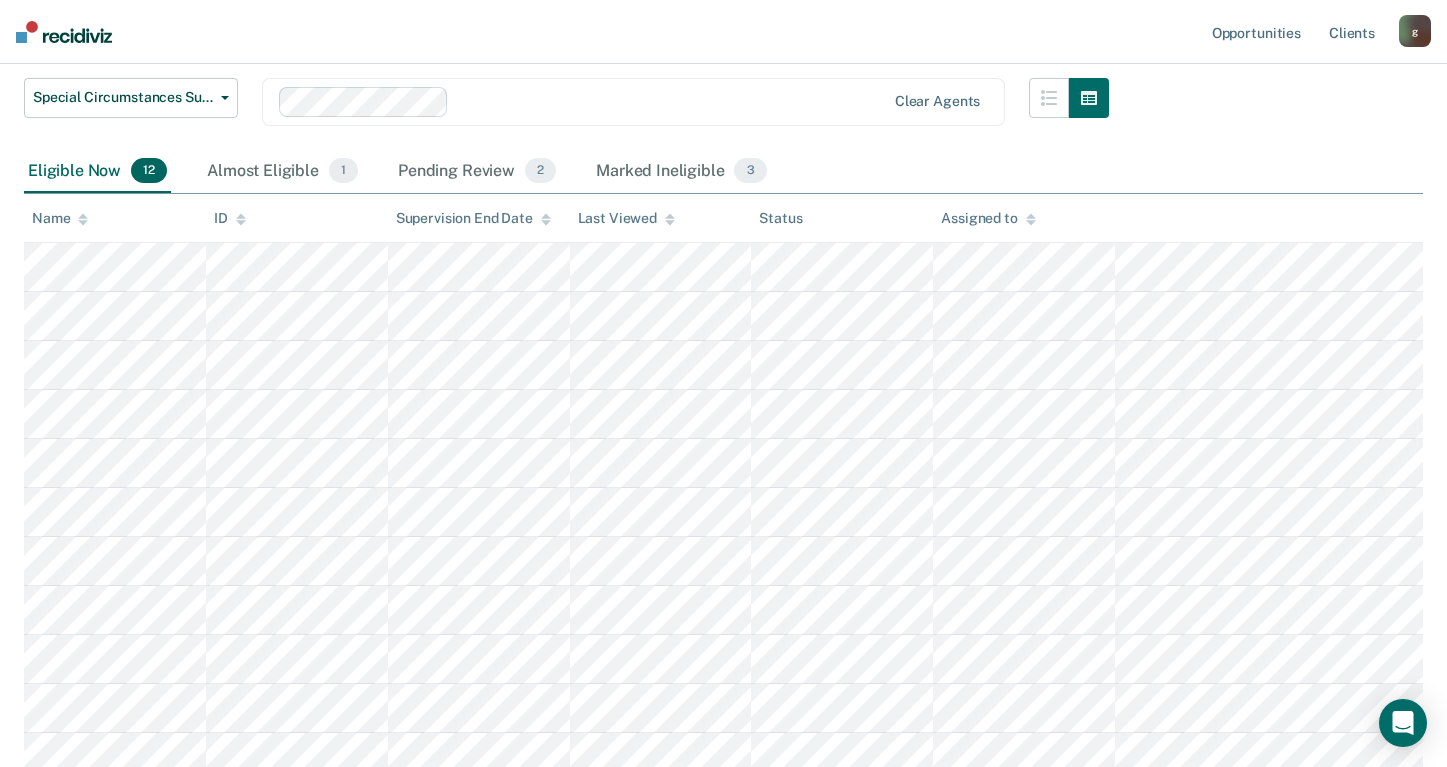 scroll, scrollTop: 0, scrollLeft: 0, axis: both 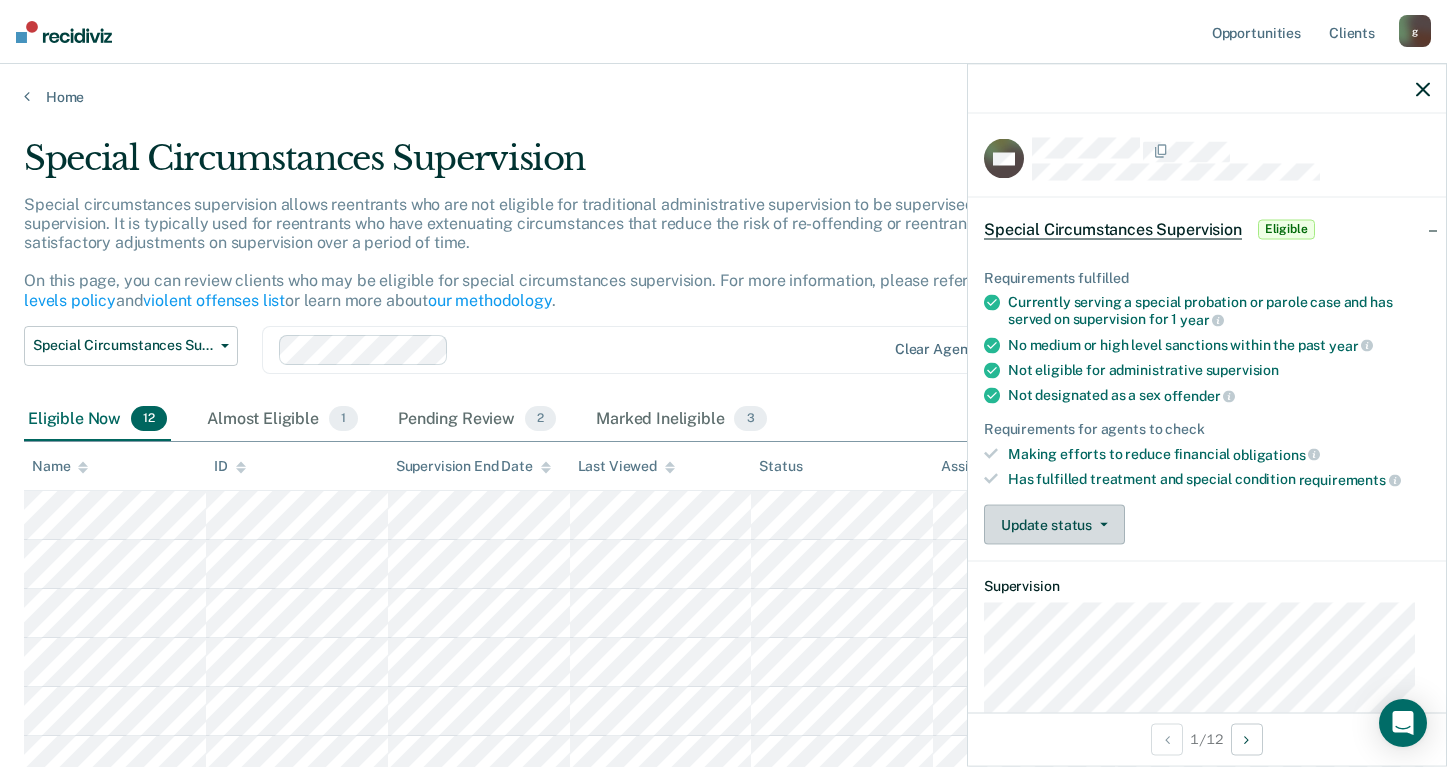 click on "Update status" at bounding box center (1054, 525) 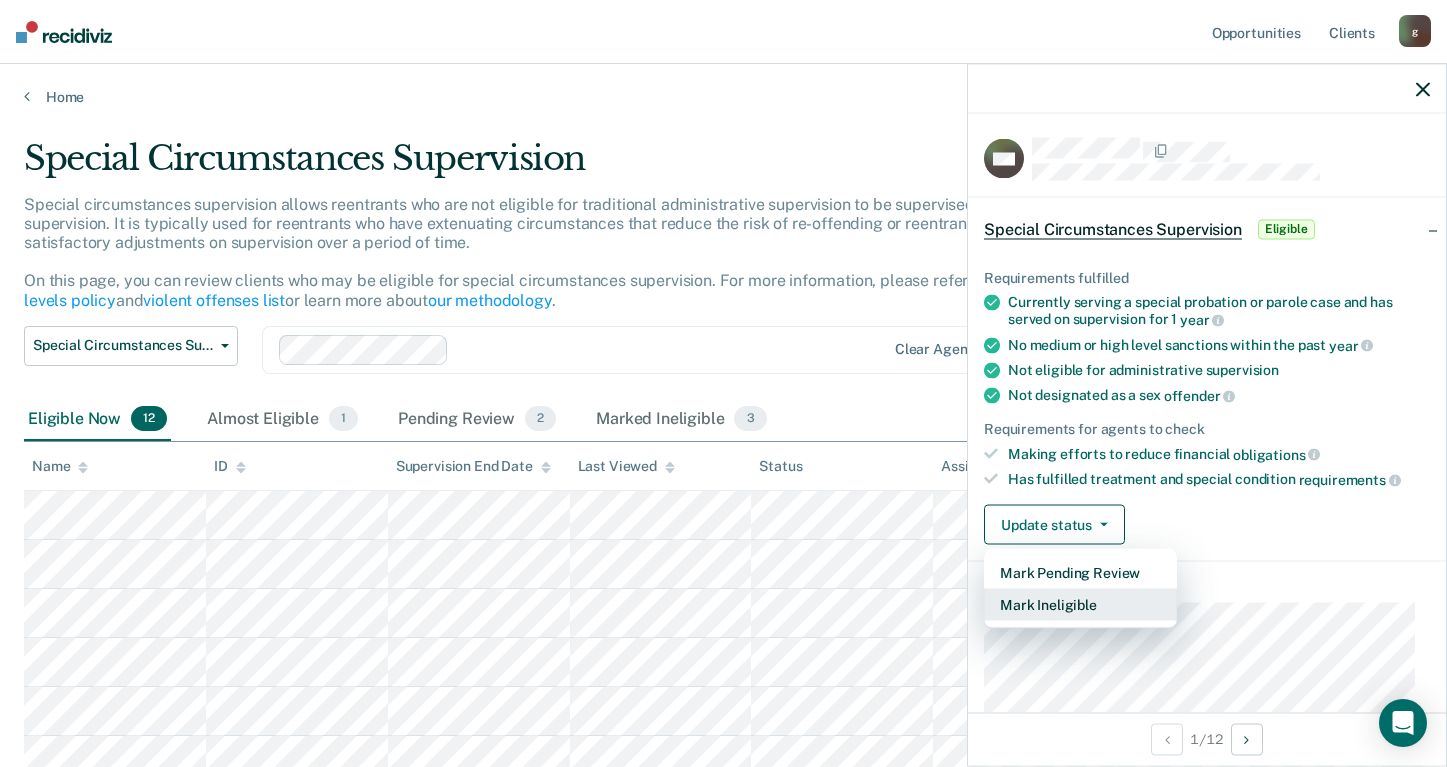 click on "Mark Ineligible" at bounding box center (1080, 605) 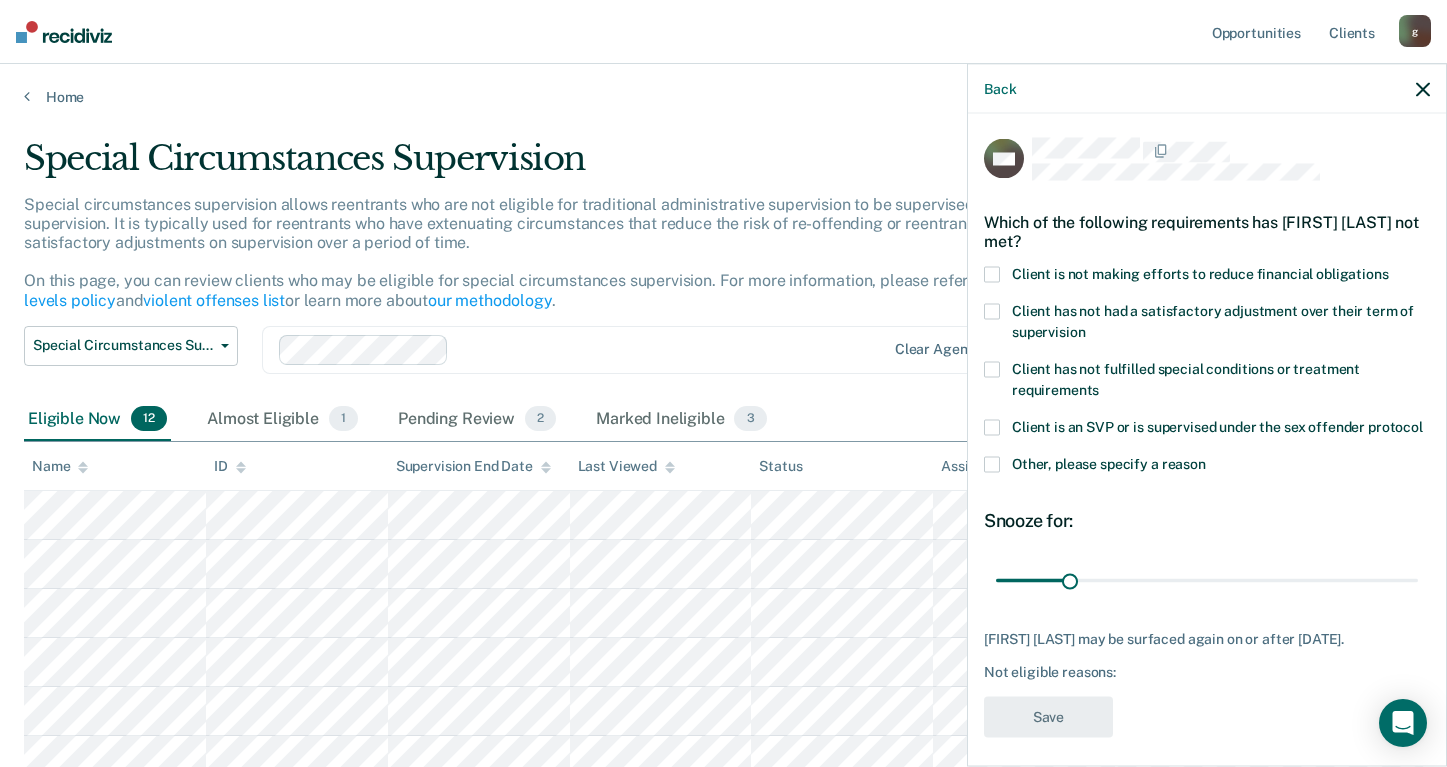 click at bounding box center [992, 275] 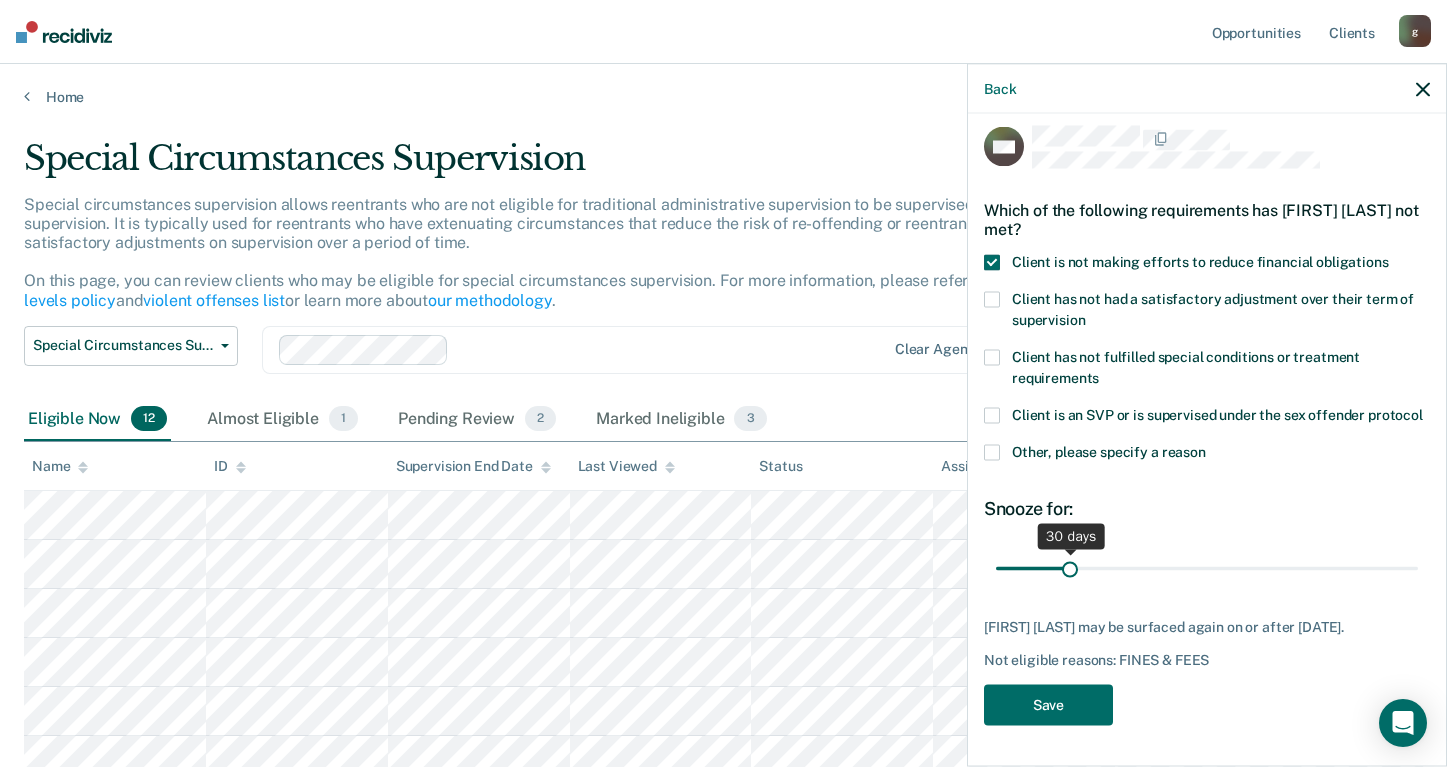scroll, scrollTop: 47, scrollLeft: 0, axis: vertical 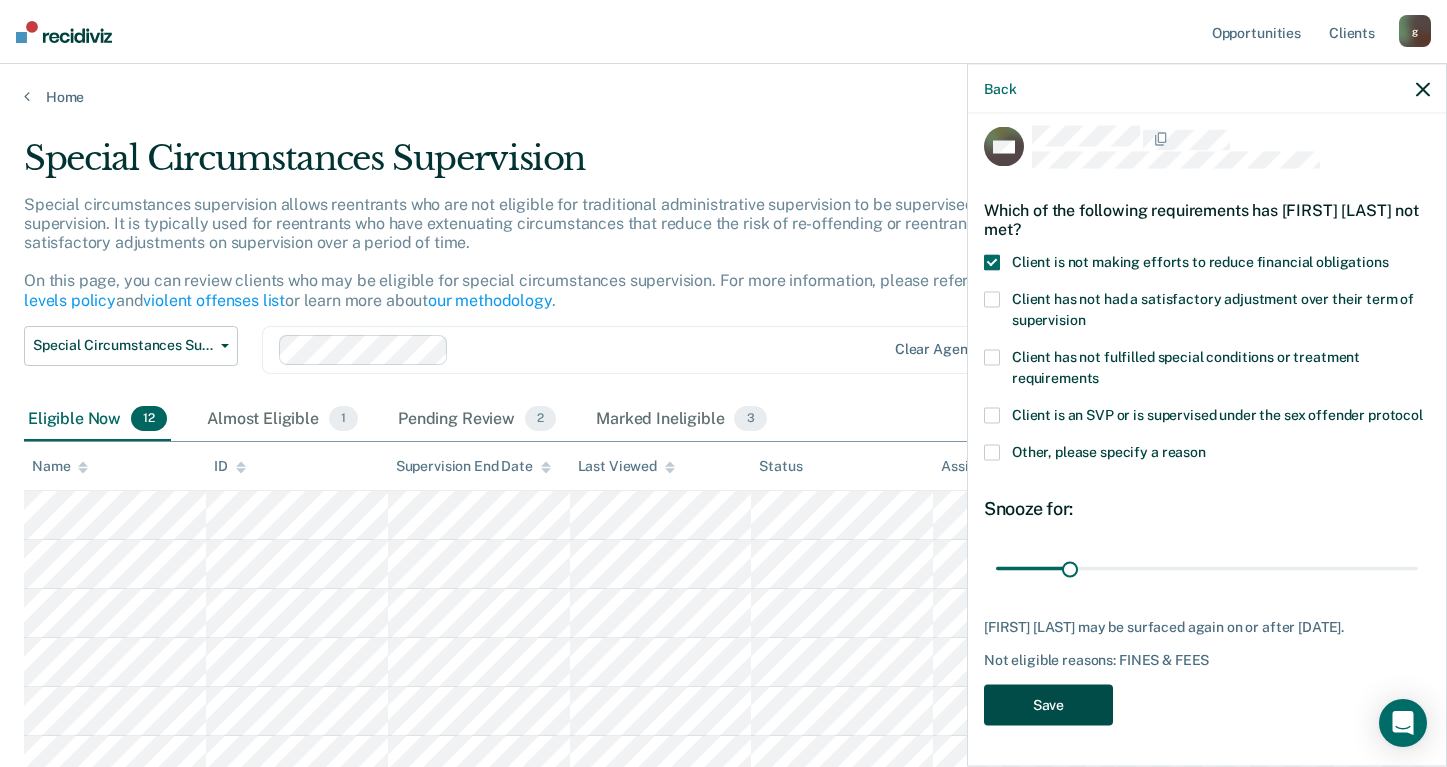 click on "Save" at bounding box center (1048, 705) 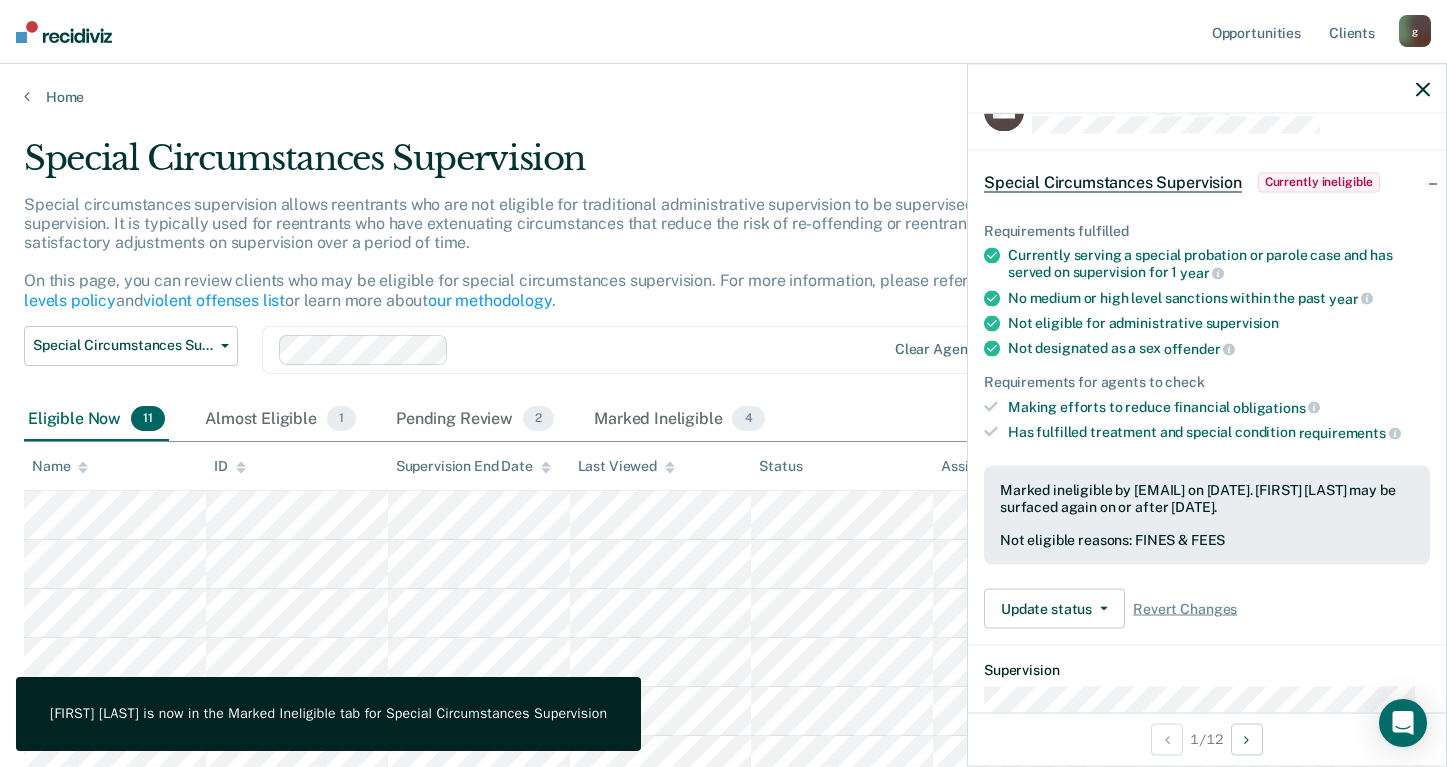 click 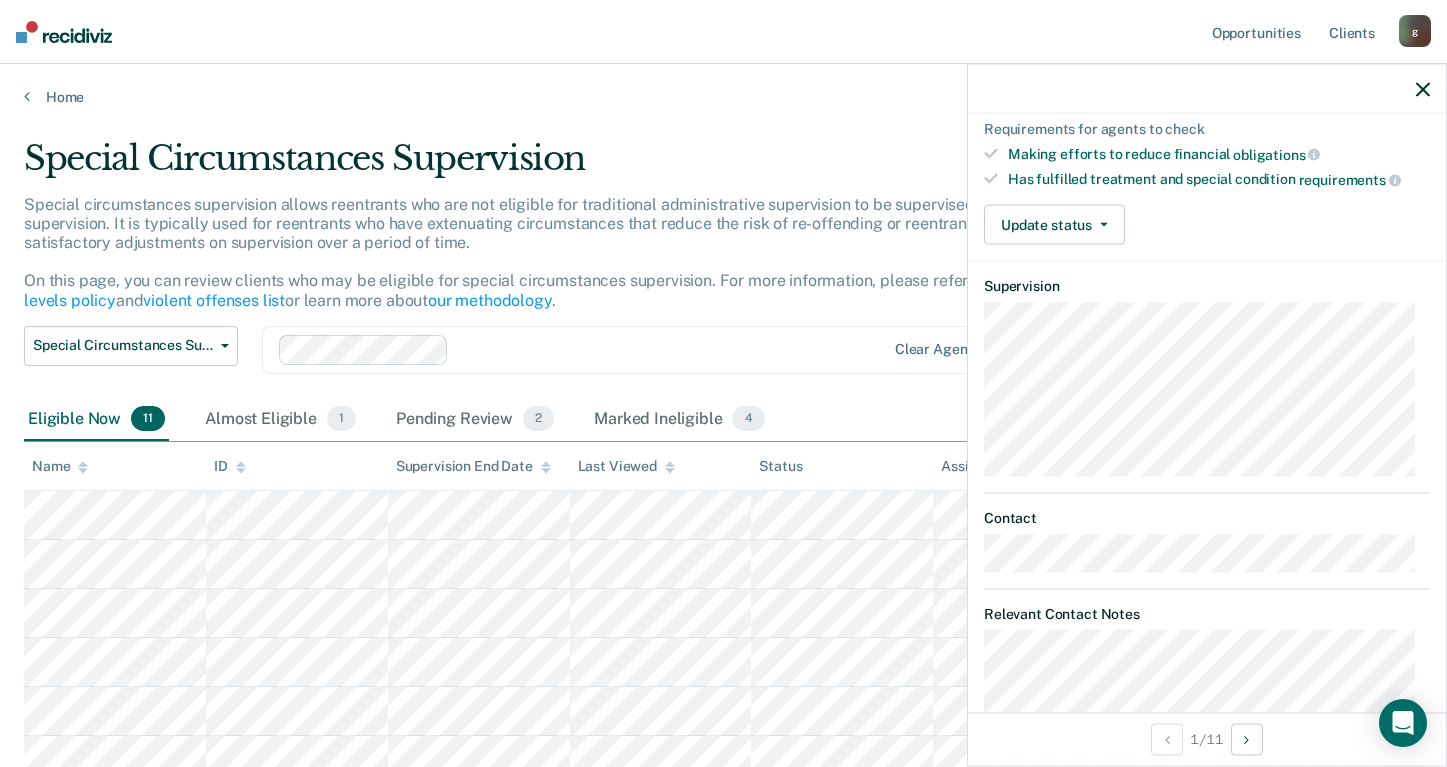 scroll, scrollTop: 0, scrollLeft: 0, axis: both 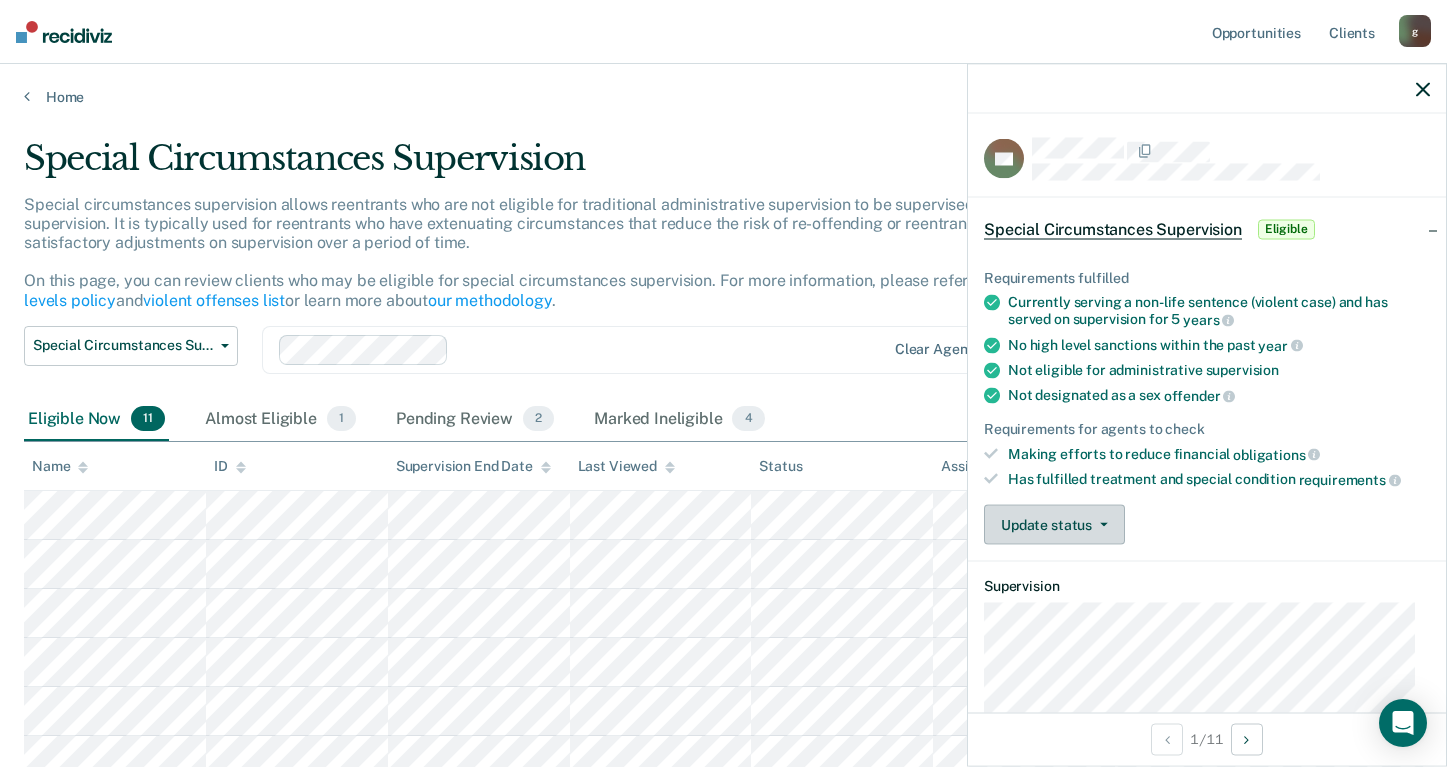 click on "Update status" at bounding box center [1054, 525] 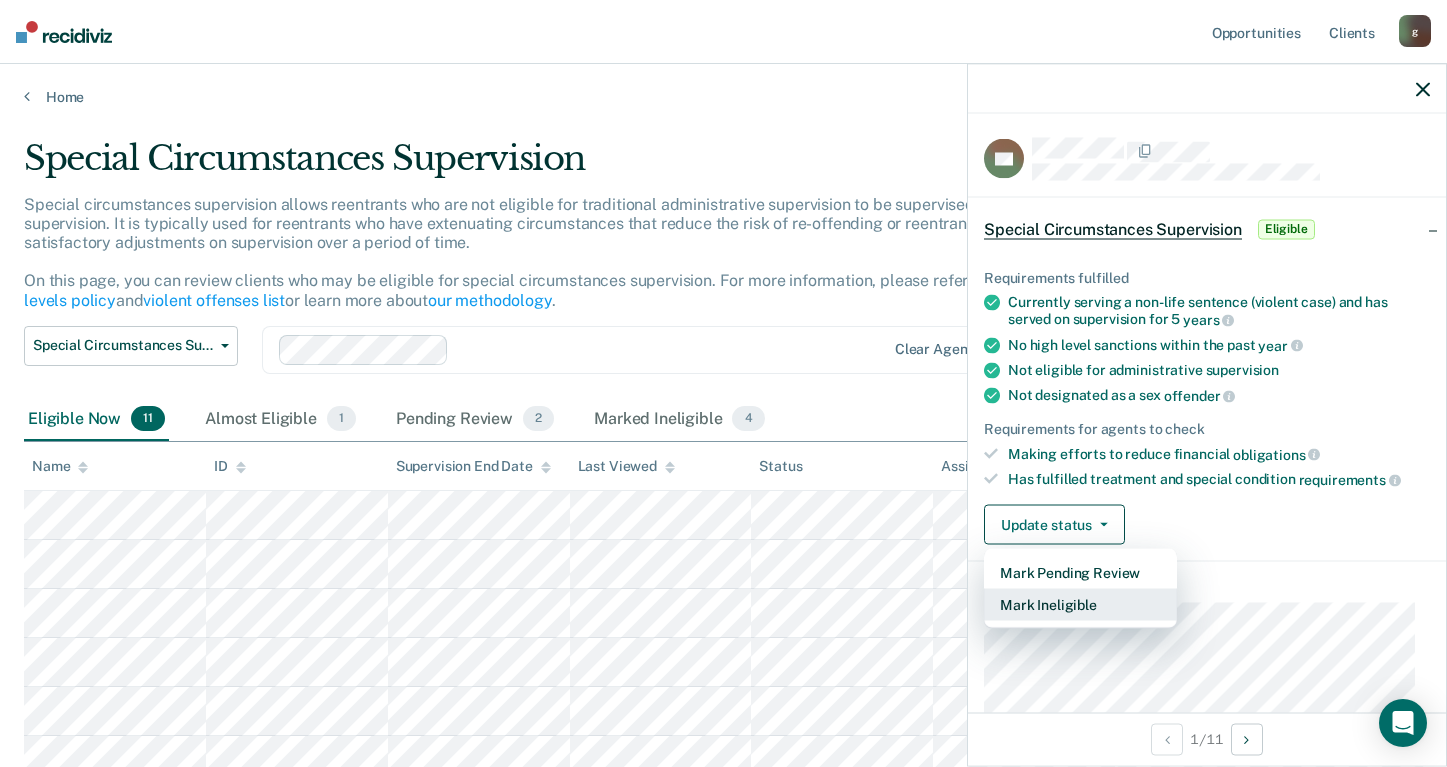 click on "Mark Ineligible" at bounding box center [1080, 605] 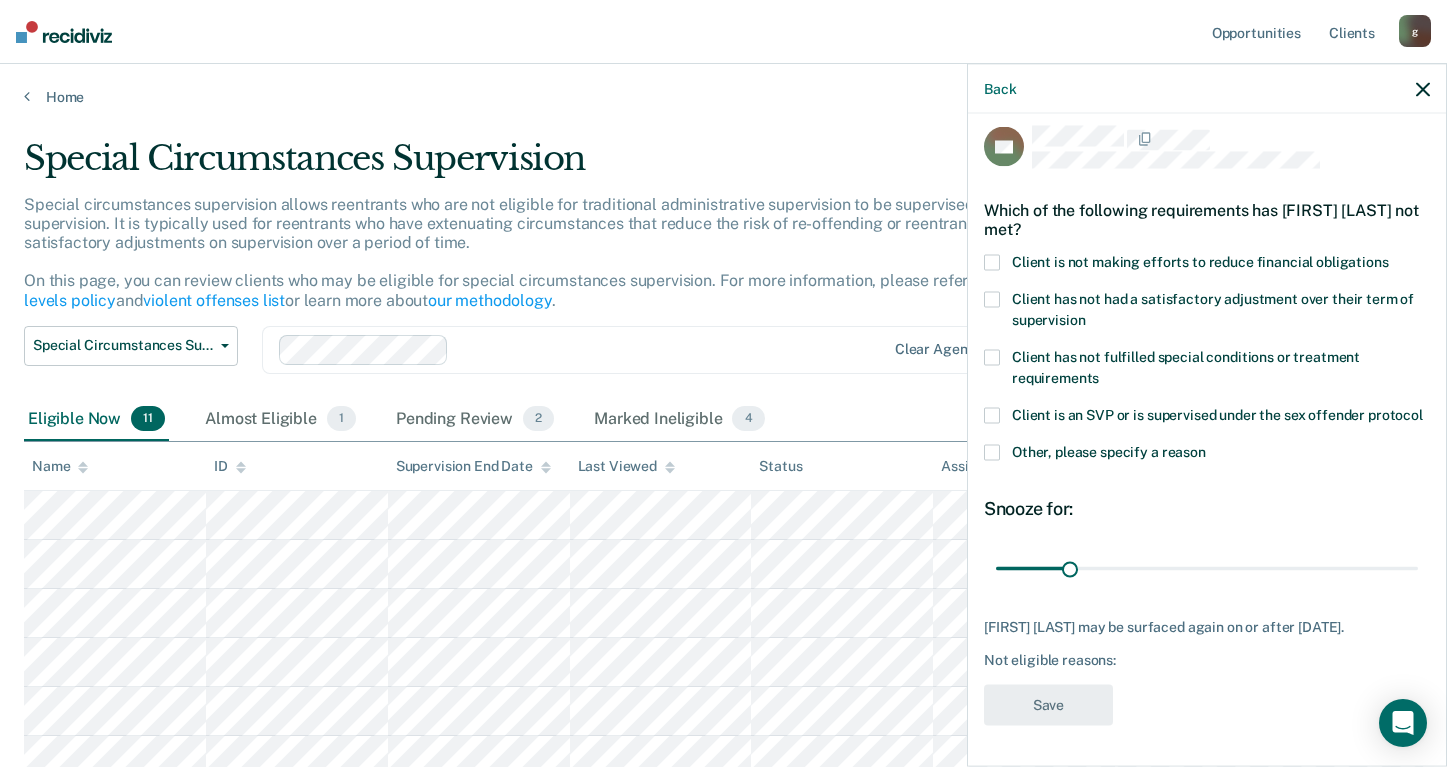 scroll, scrollTop: 30, scrollLeft: 0, axis: vertical 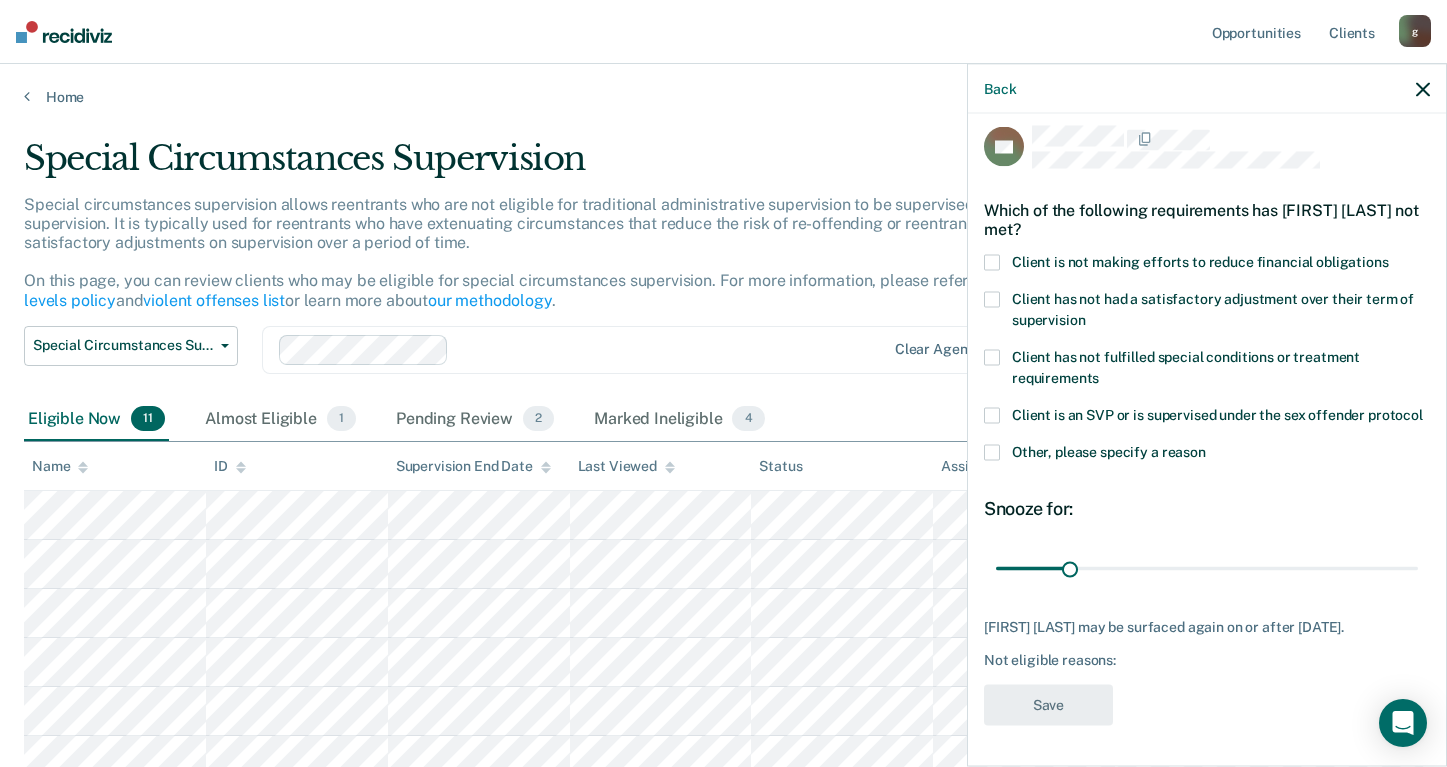 click at bounding box center [992, 263] 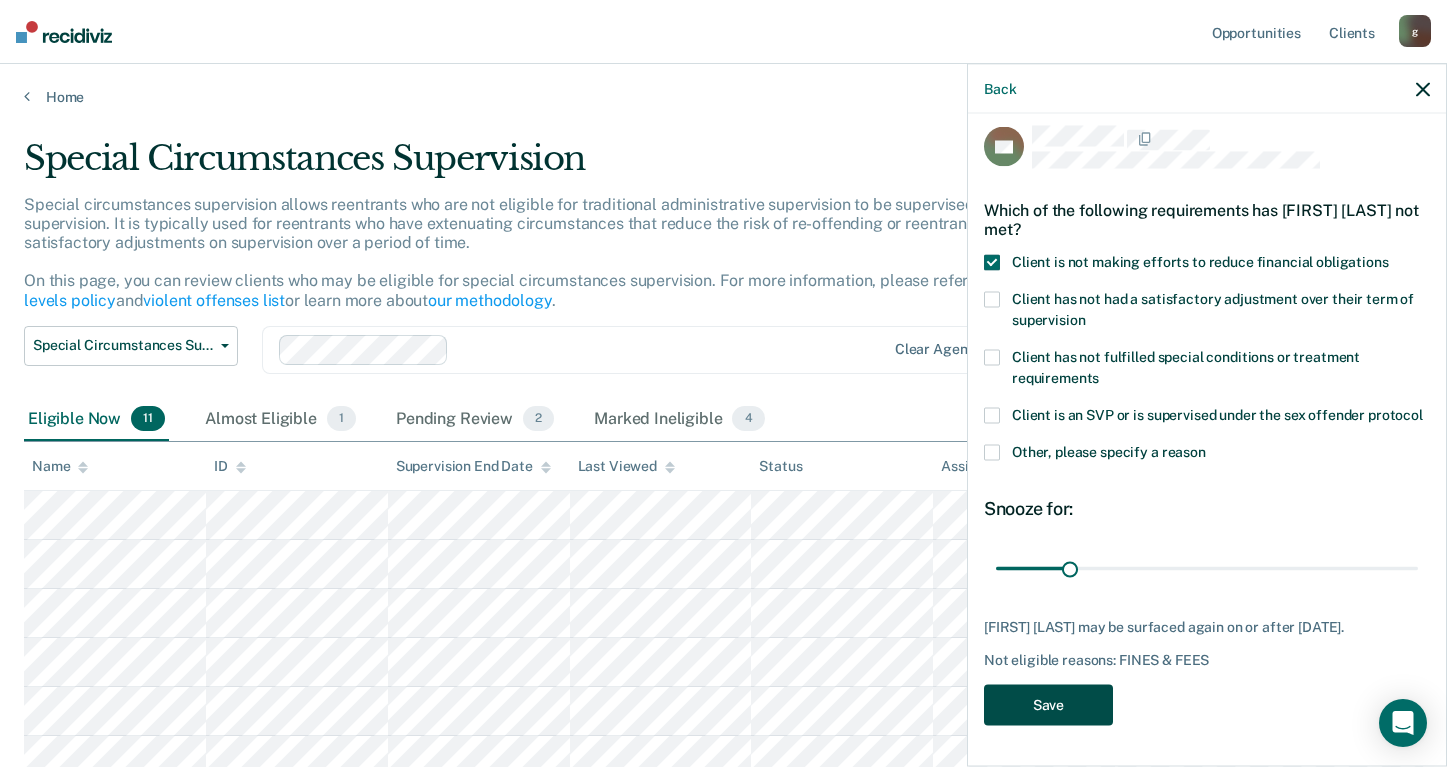 click on "Save" at bounding box center (1048, 705) 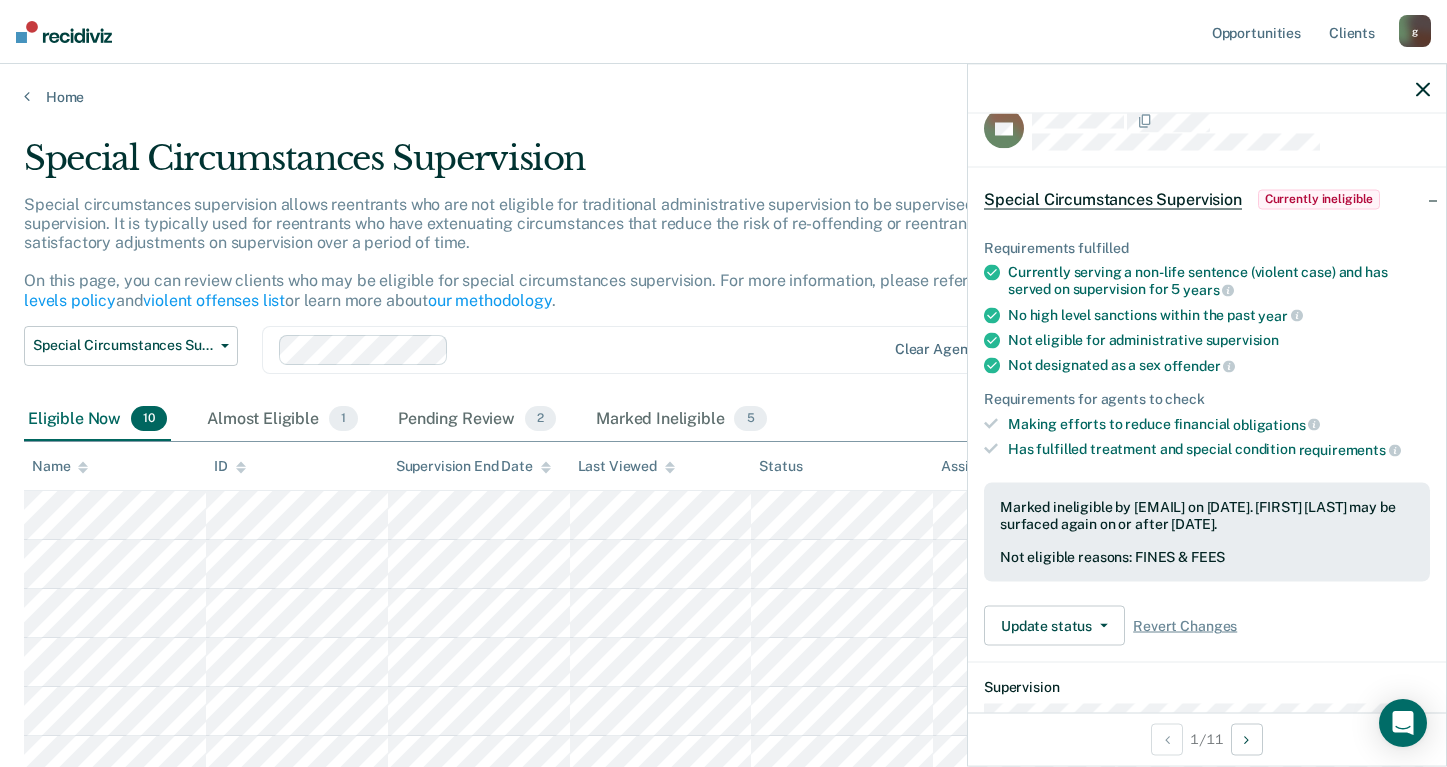 click 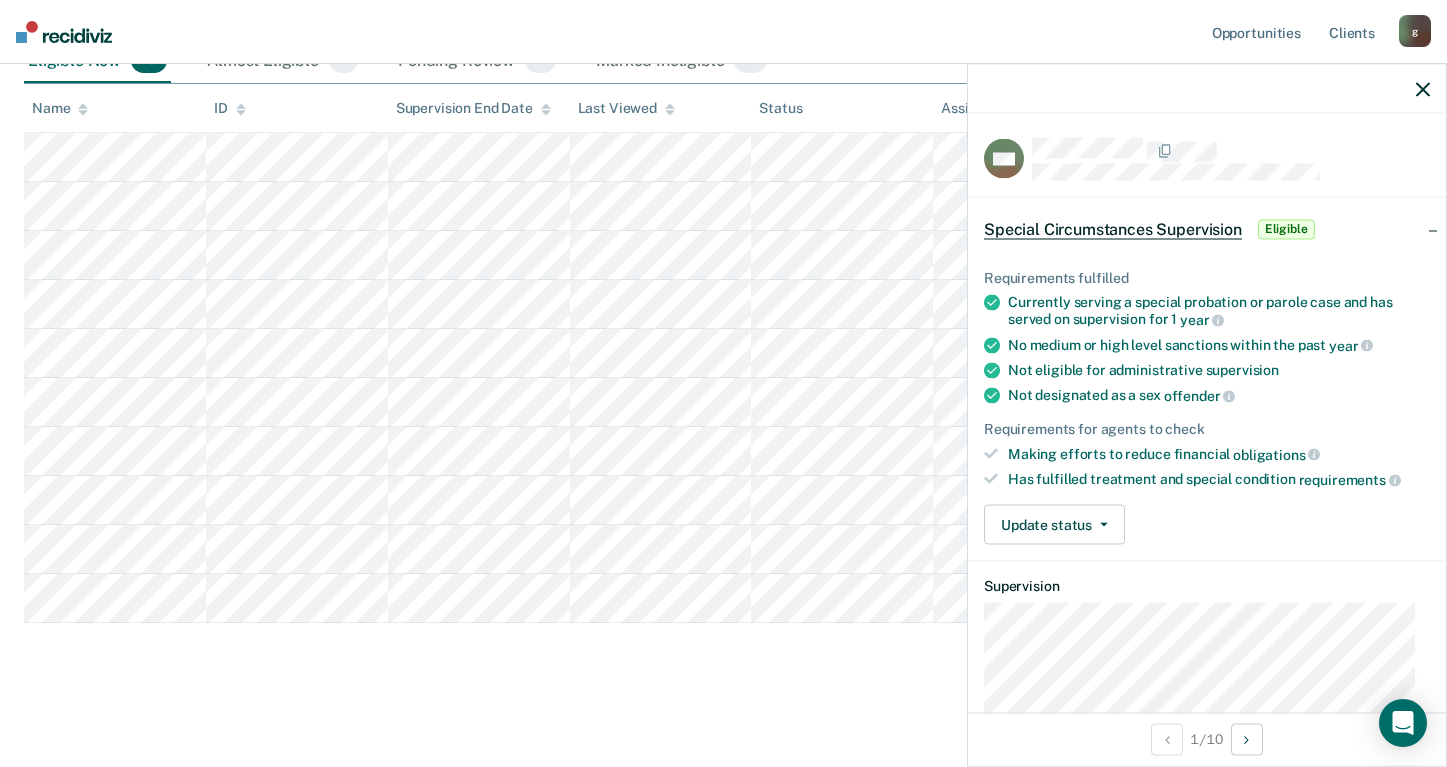 scroll, scrollTop: 0, scrollLeft: 0, axis: both 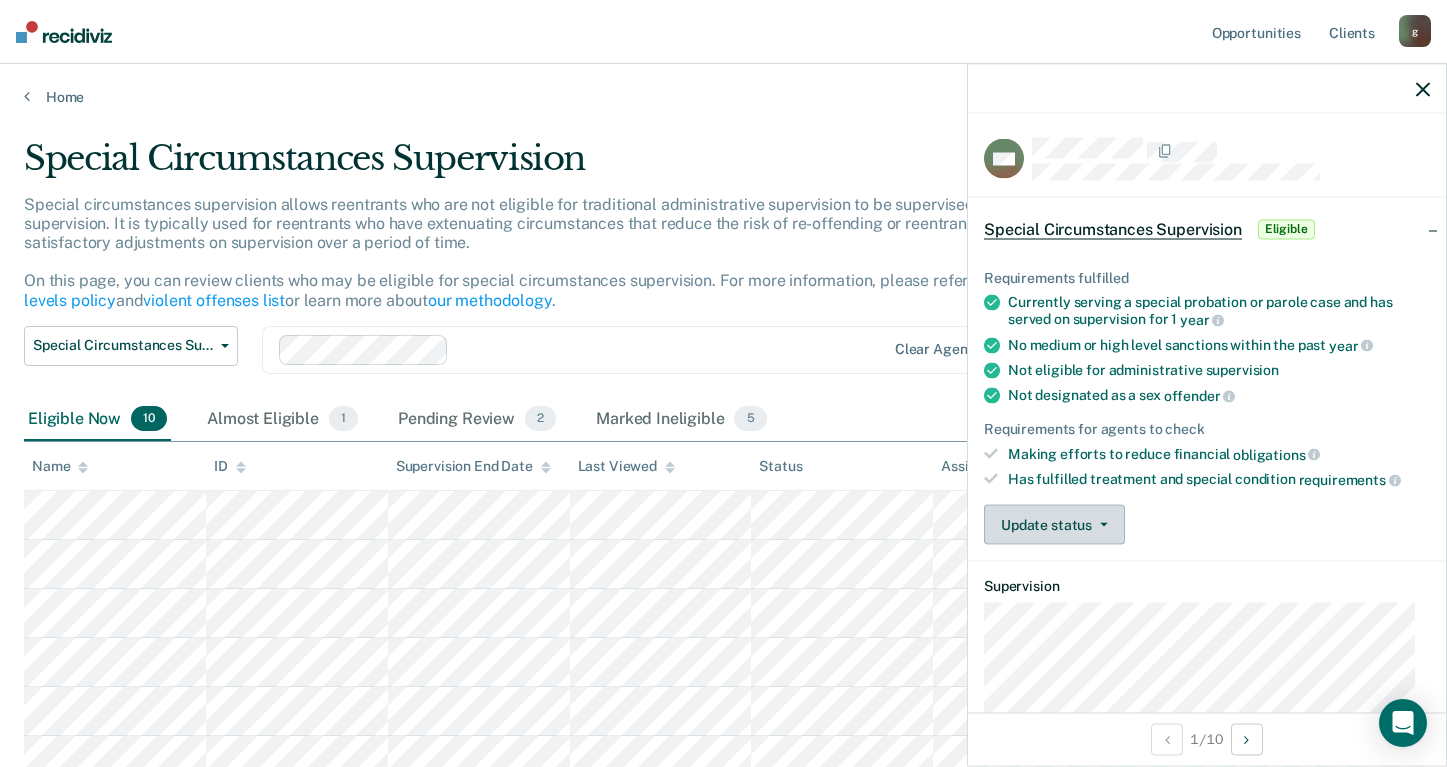click on "Update status" at bounding box center (1054, 525) 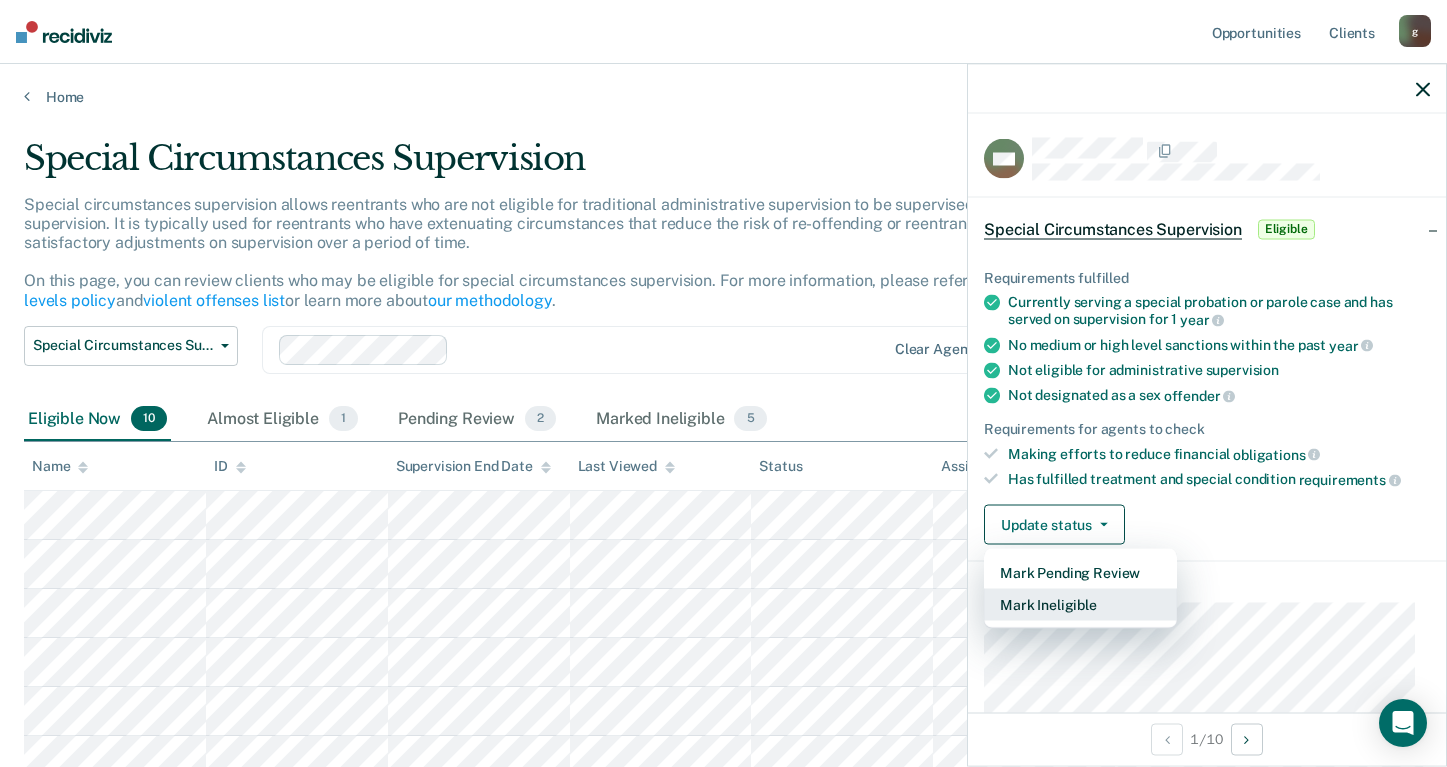 click on "Mark Ineligible" at bounding box center (1080, 605) 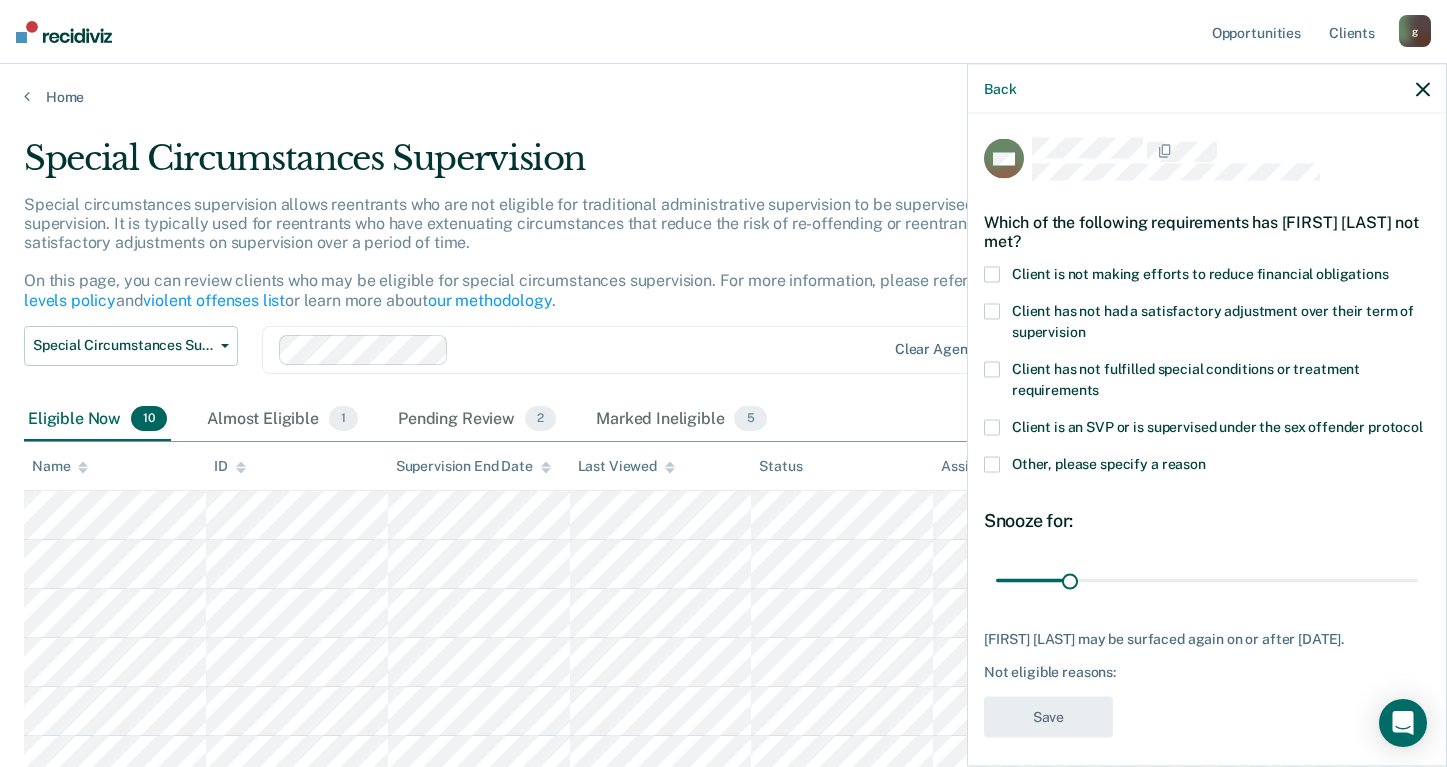 click at bounding box center [992, 275] 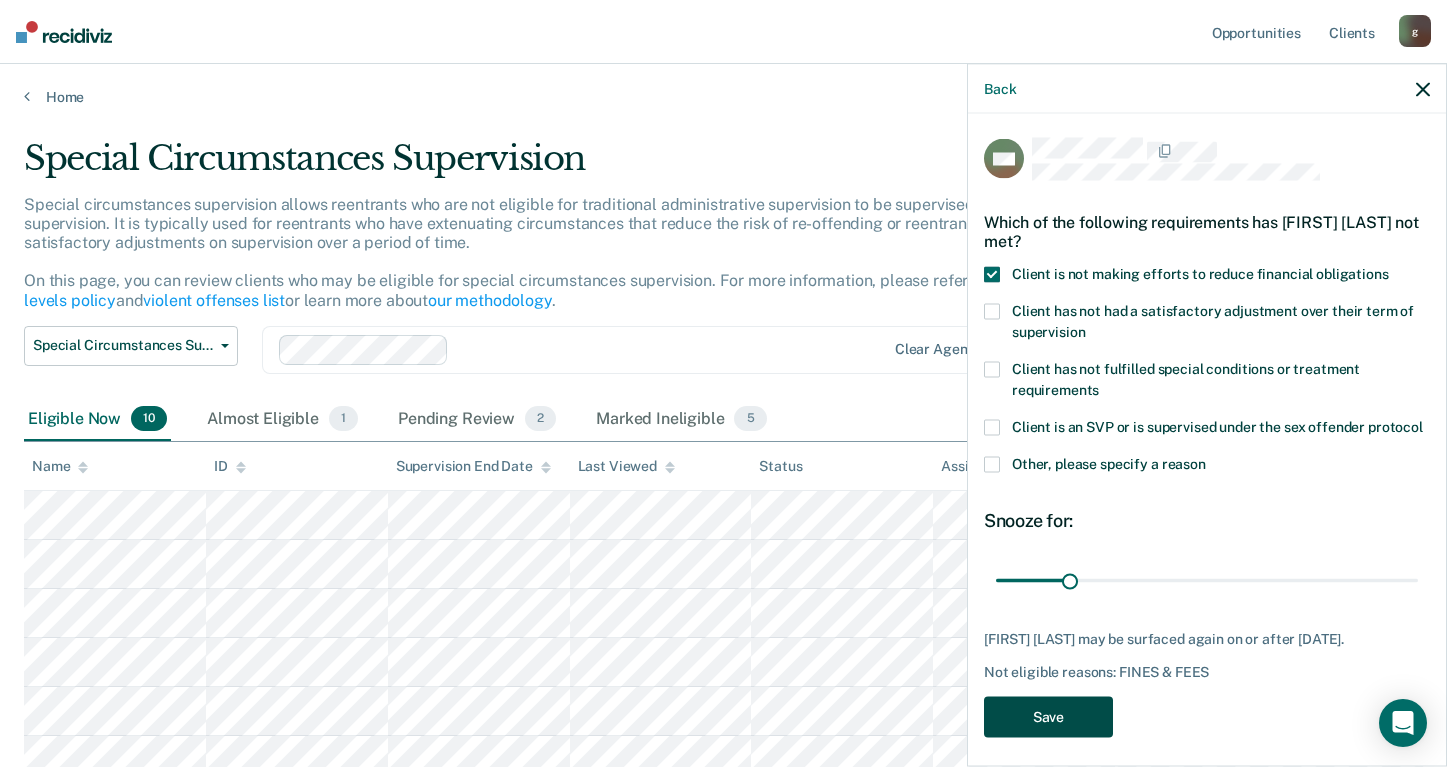 click on "Save" at bounding box center (1048, 717) 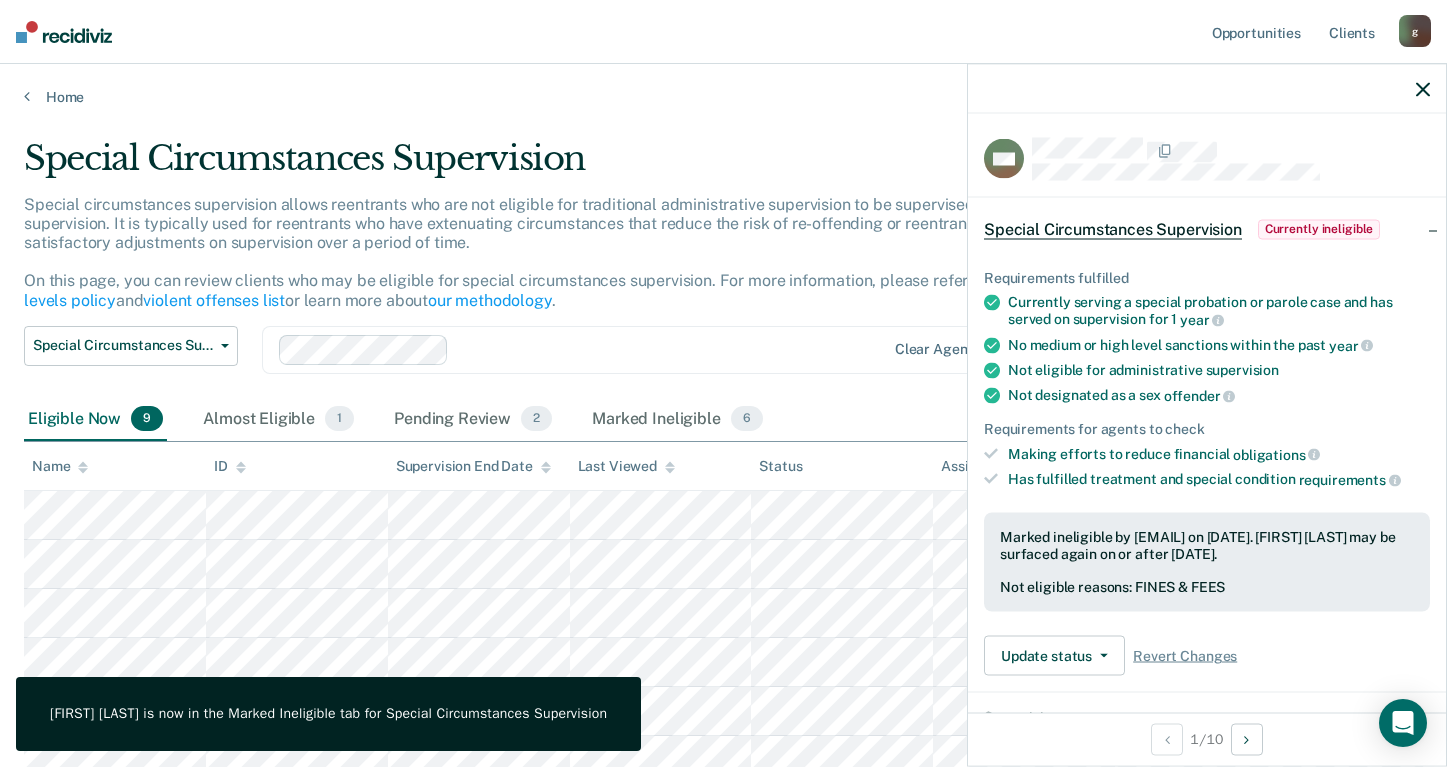 click 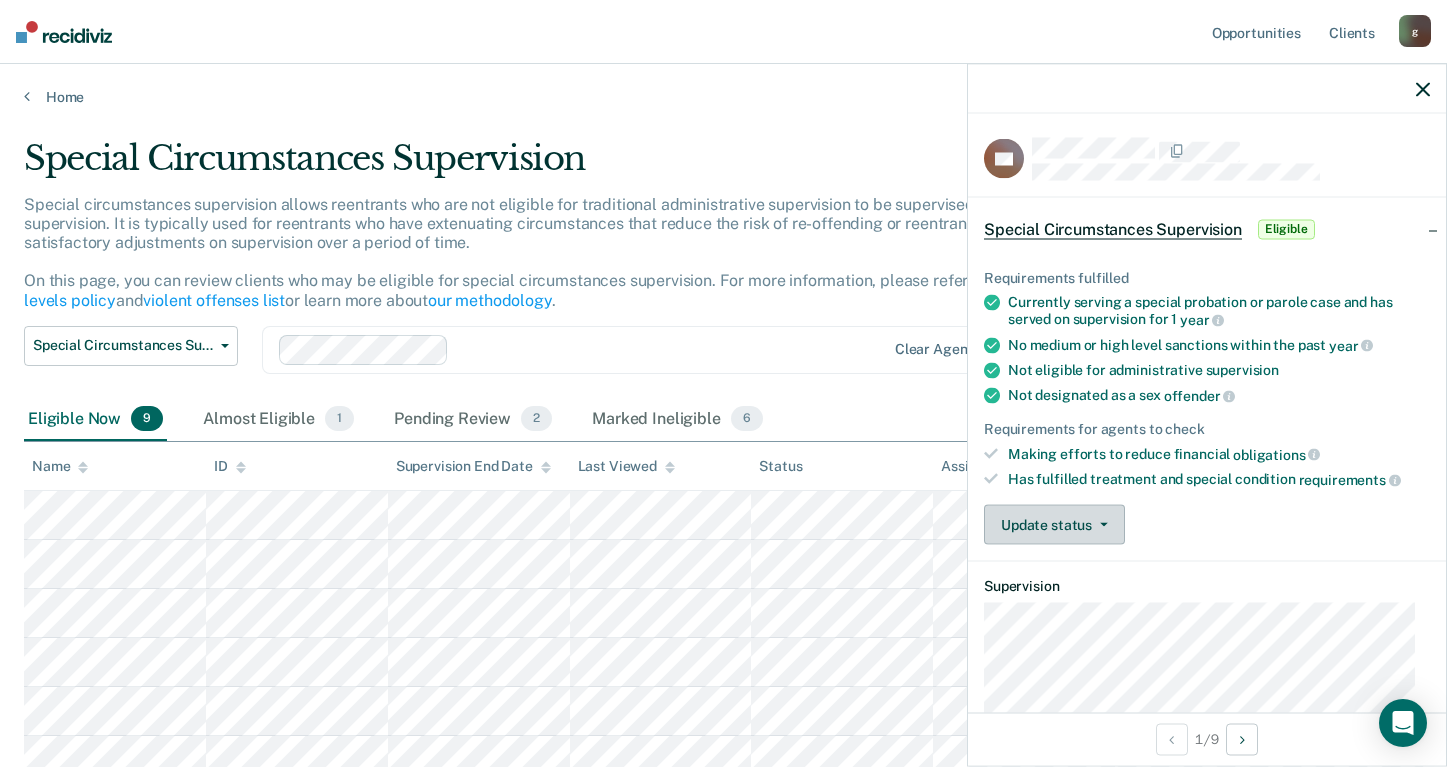 click on "Update status" at bounding box center (1054, 525) 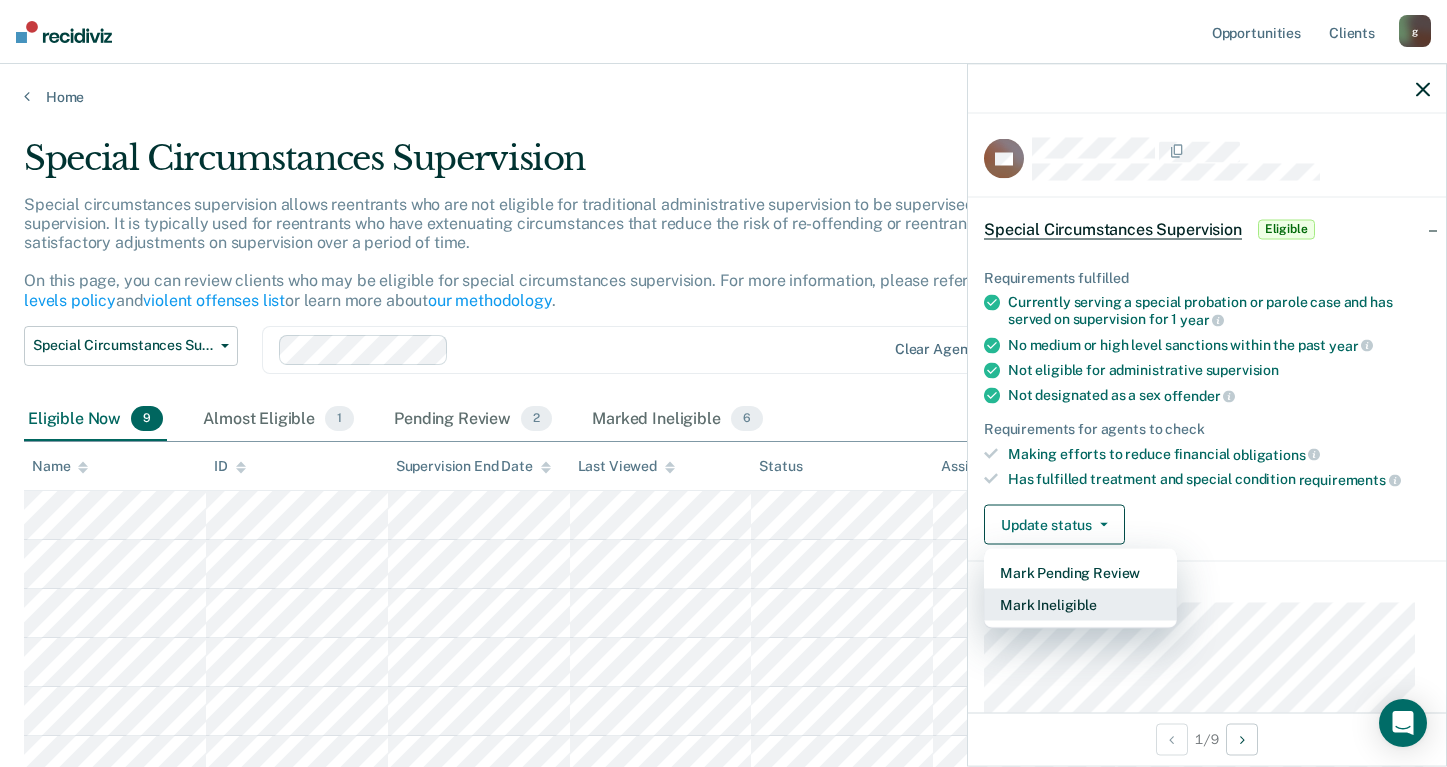 click on "Mark Ineligible" at bounding box center [1080, 605] 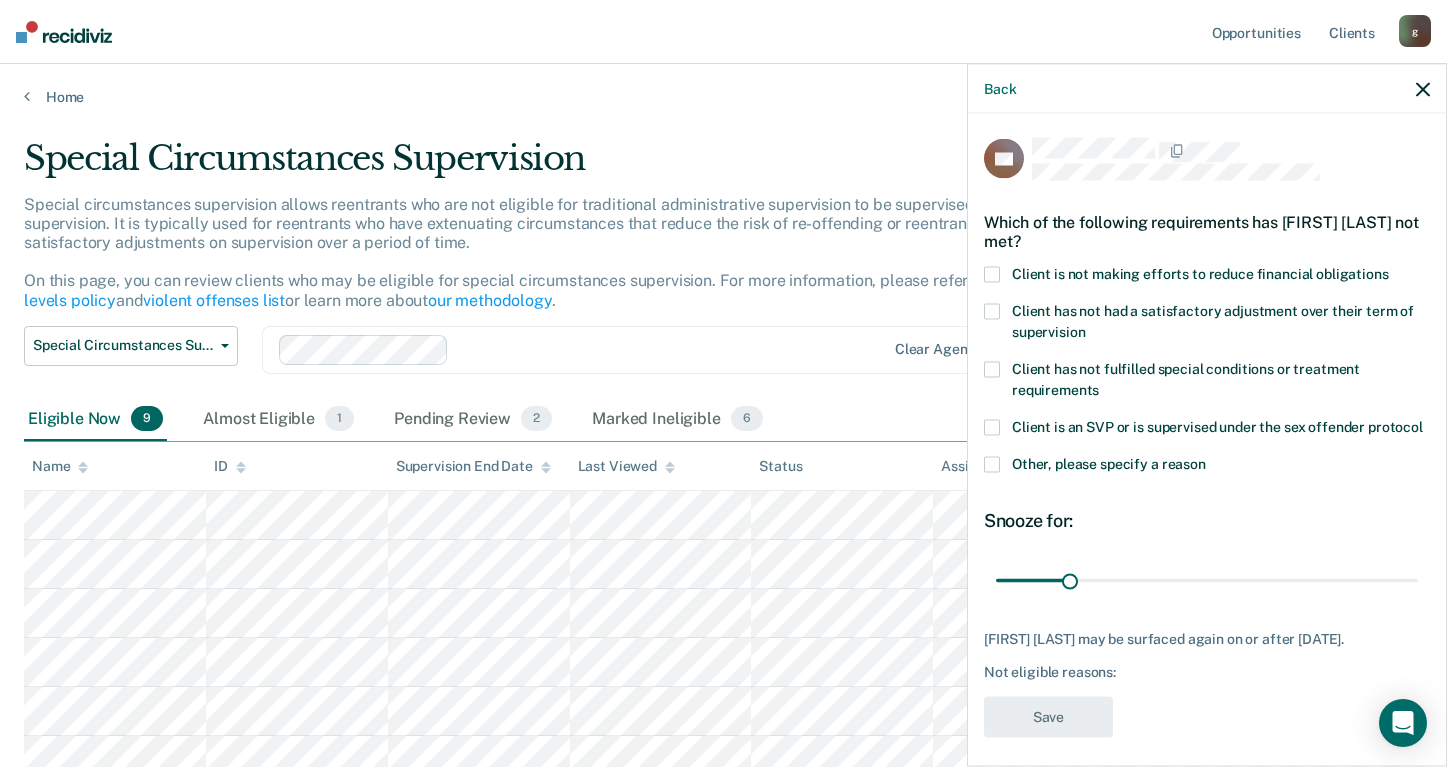 click at bounding box center (992, 275) 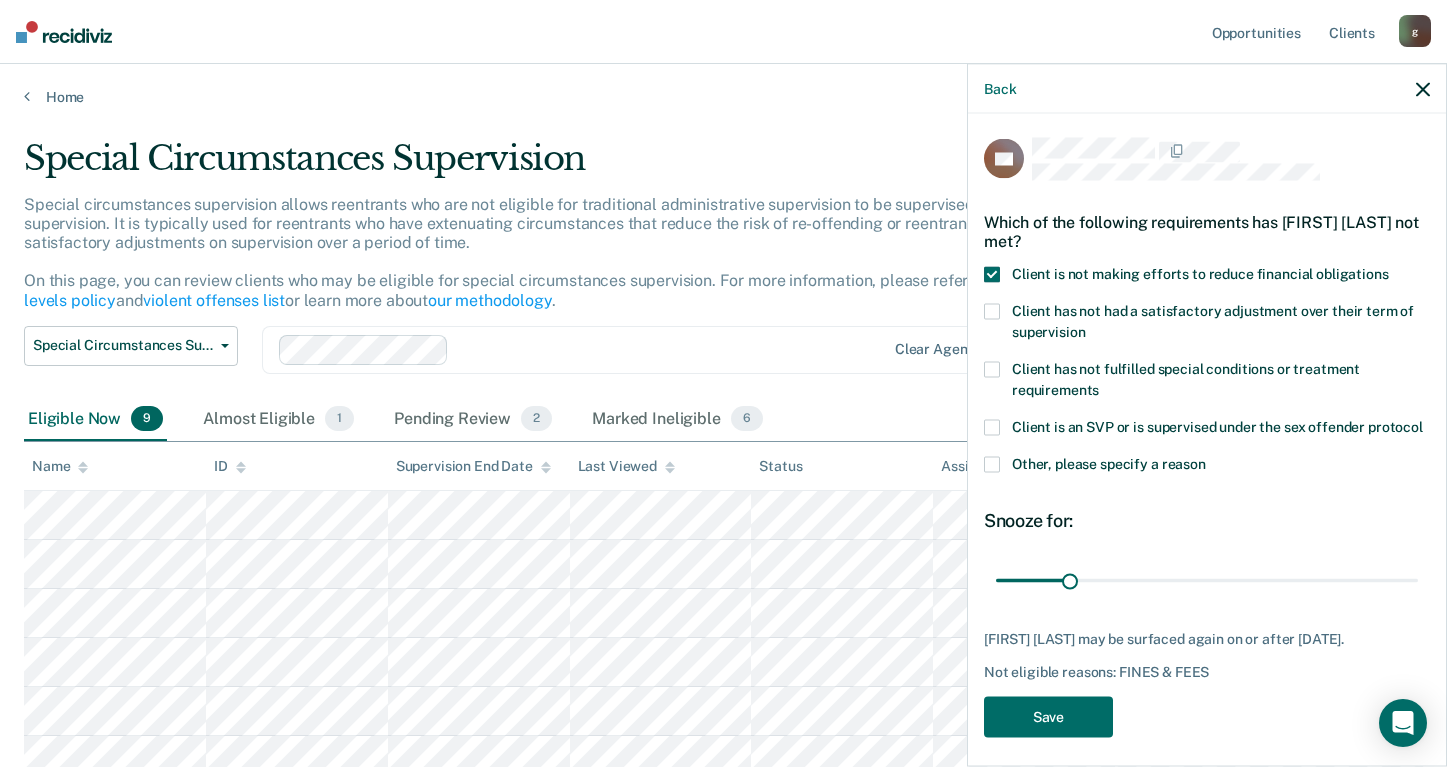 scroll, scrollTop: 47, scrollLeft: 0, axis: vertical 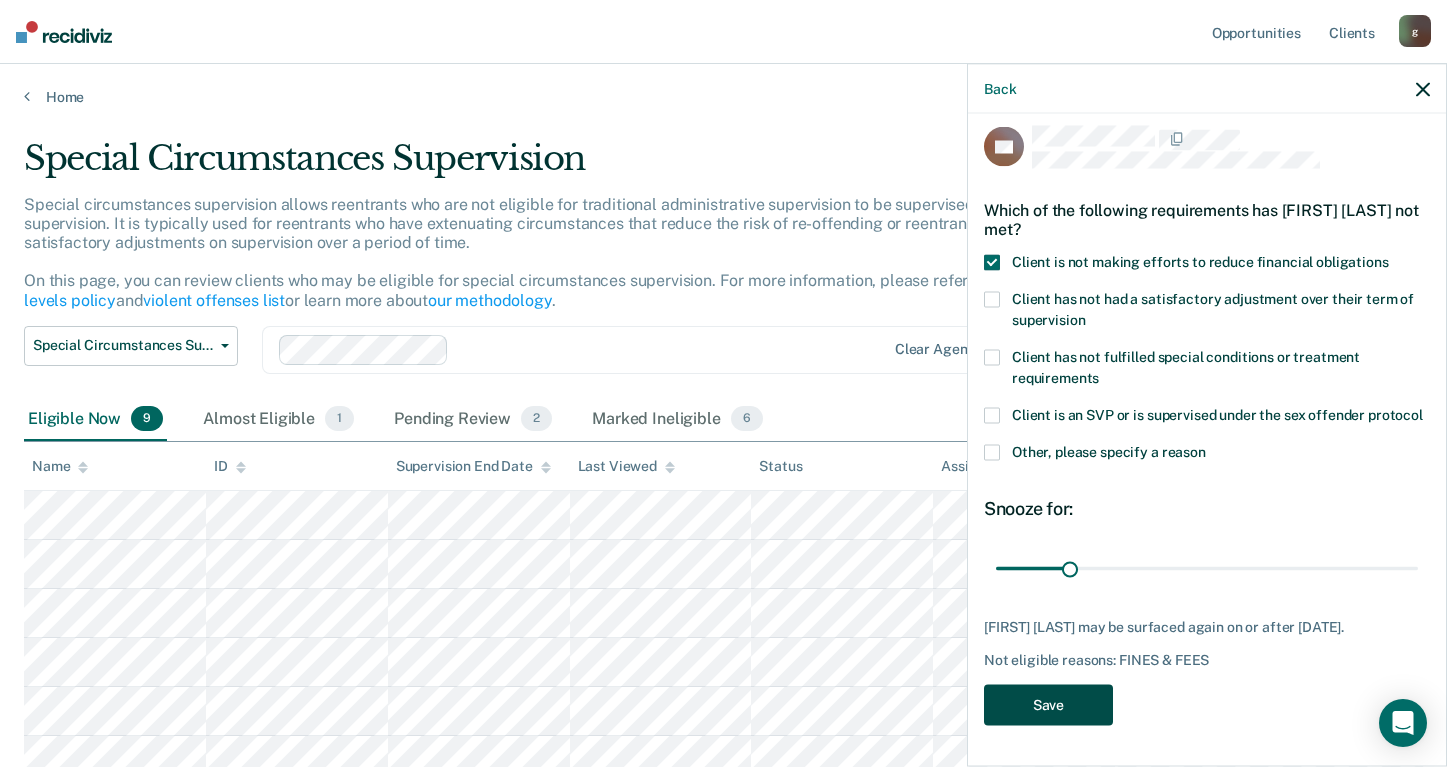 click on "Save" at bounding box center (1048, 705) 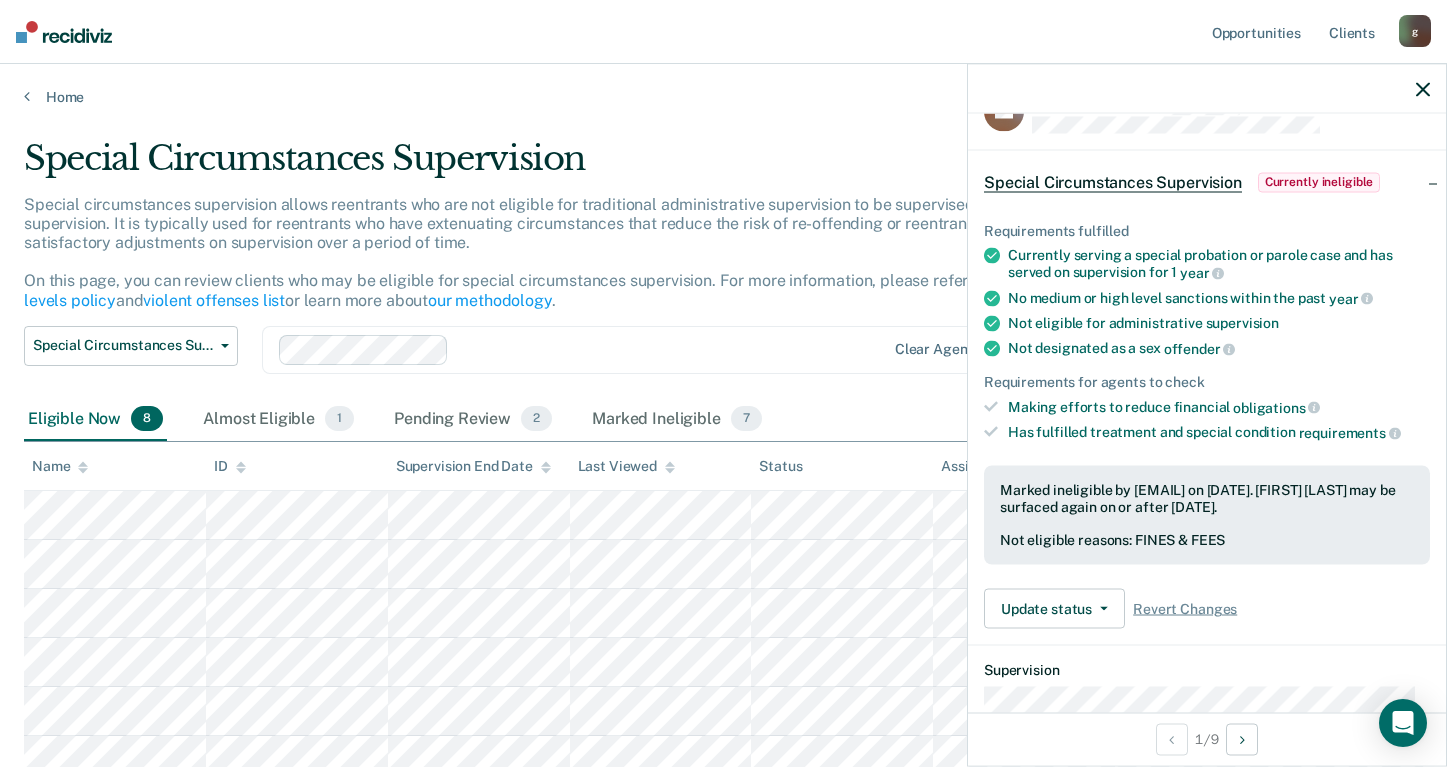 click 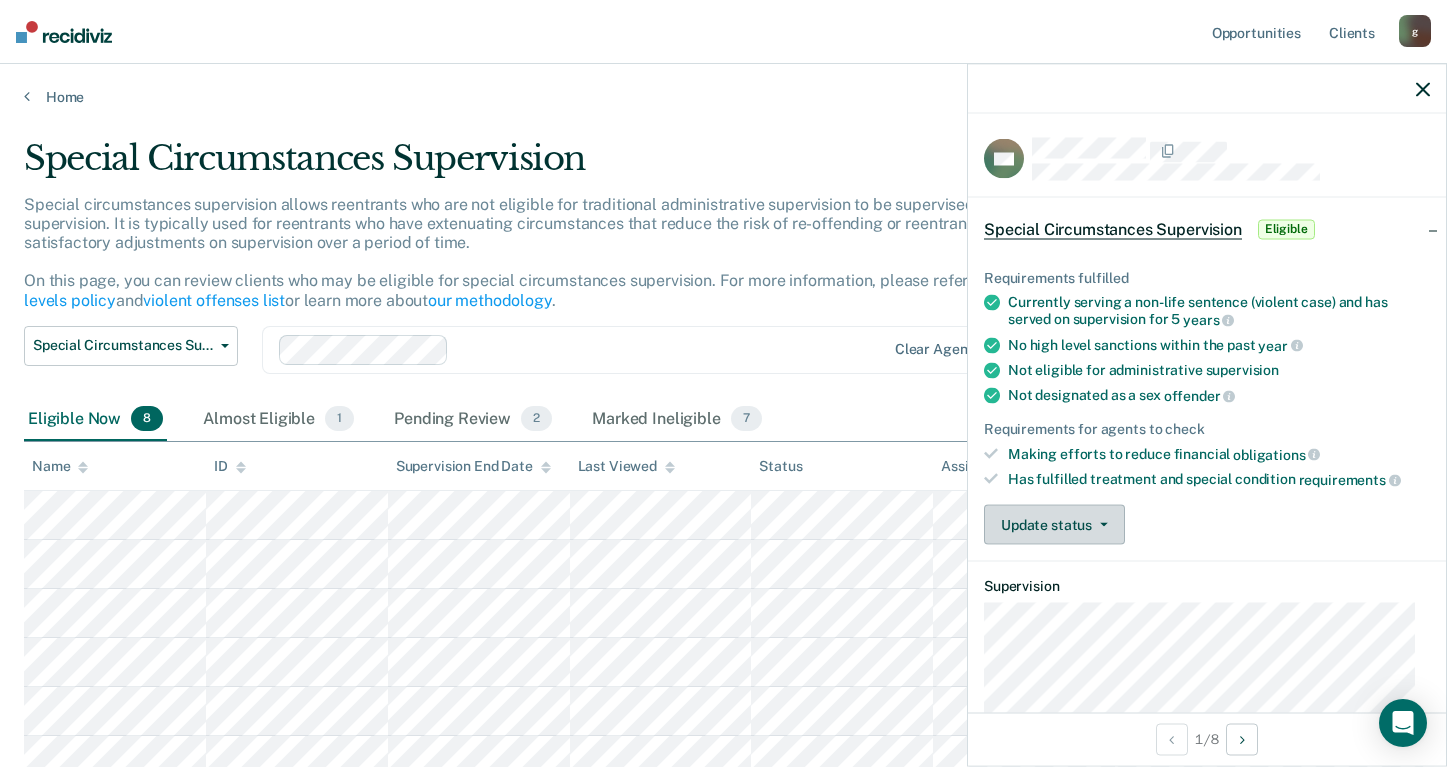 click on "Update status" at bounding box center (1054, 525) 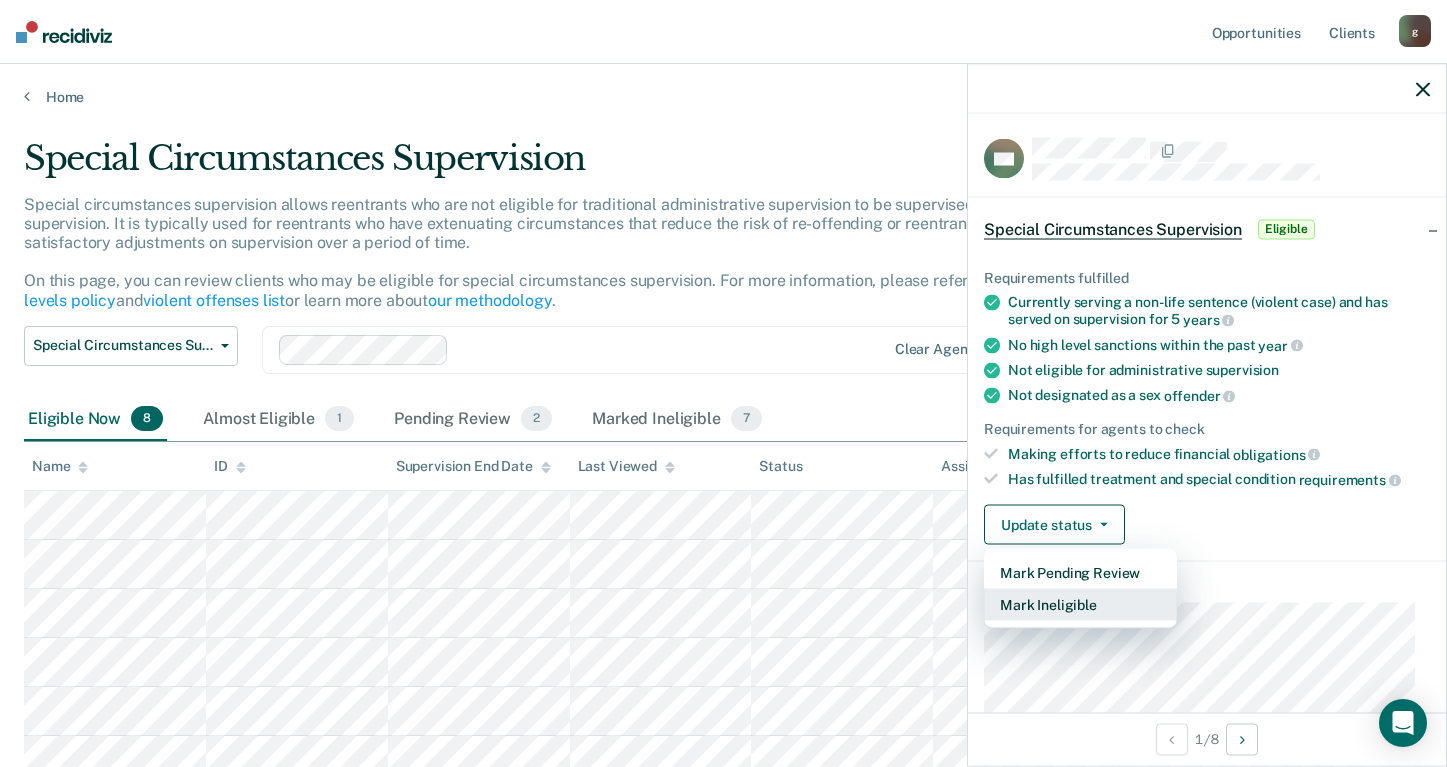 click on "Mark Ineligible" at bounding box center (1080, 605) 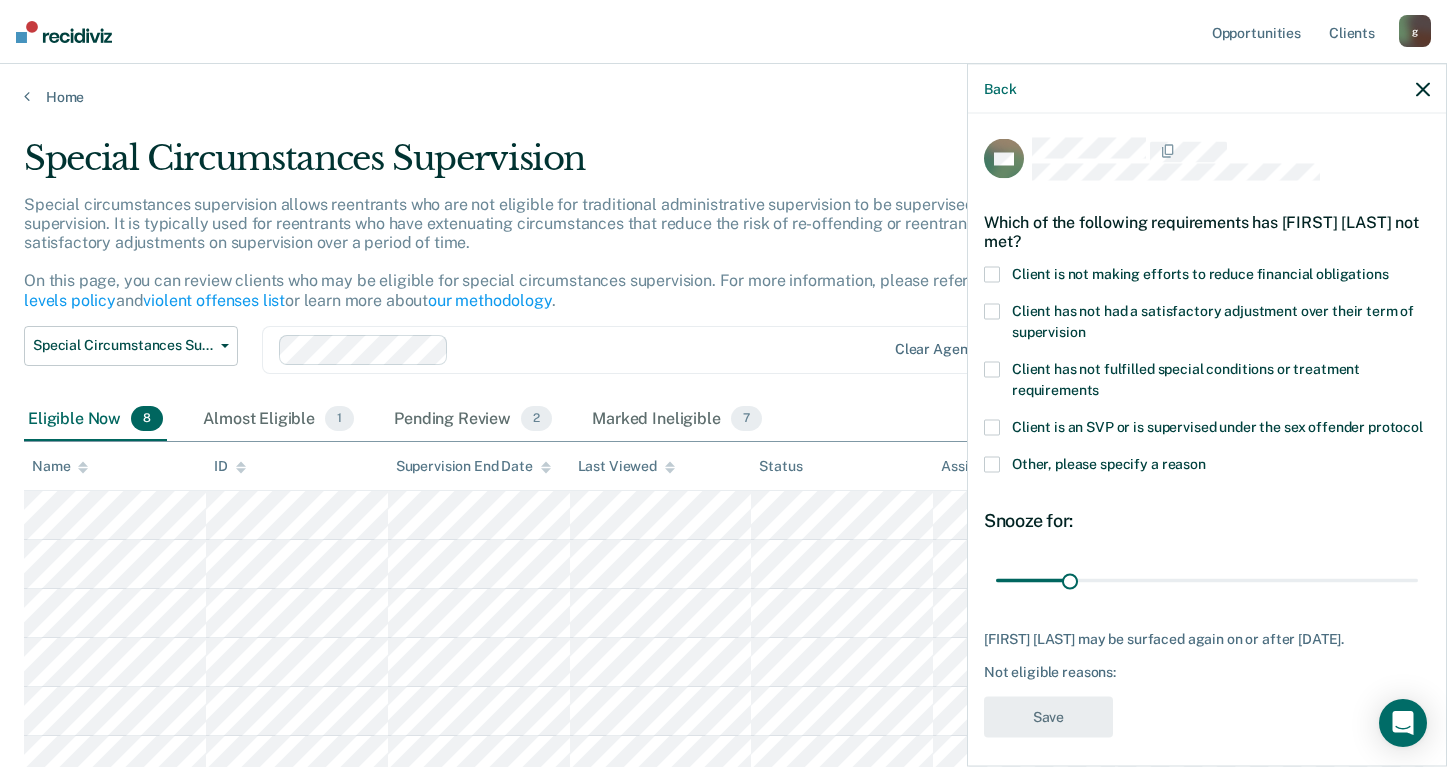 click at bounding box center (992, 275) 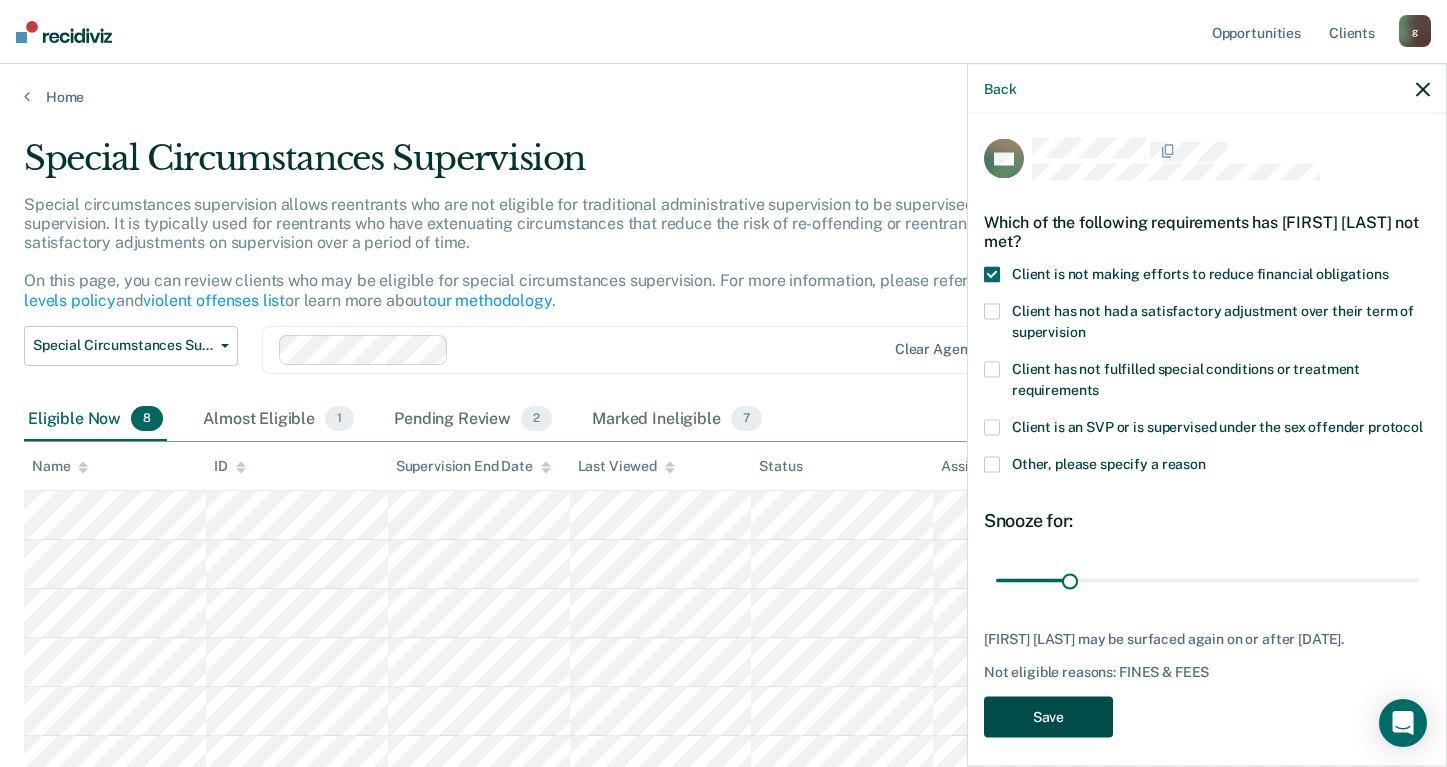 click on "Save" at bounding box center (1048, 717) 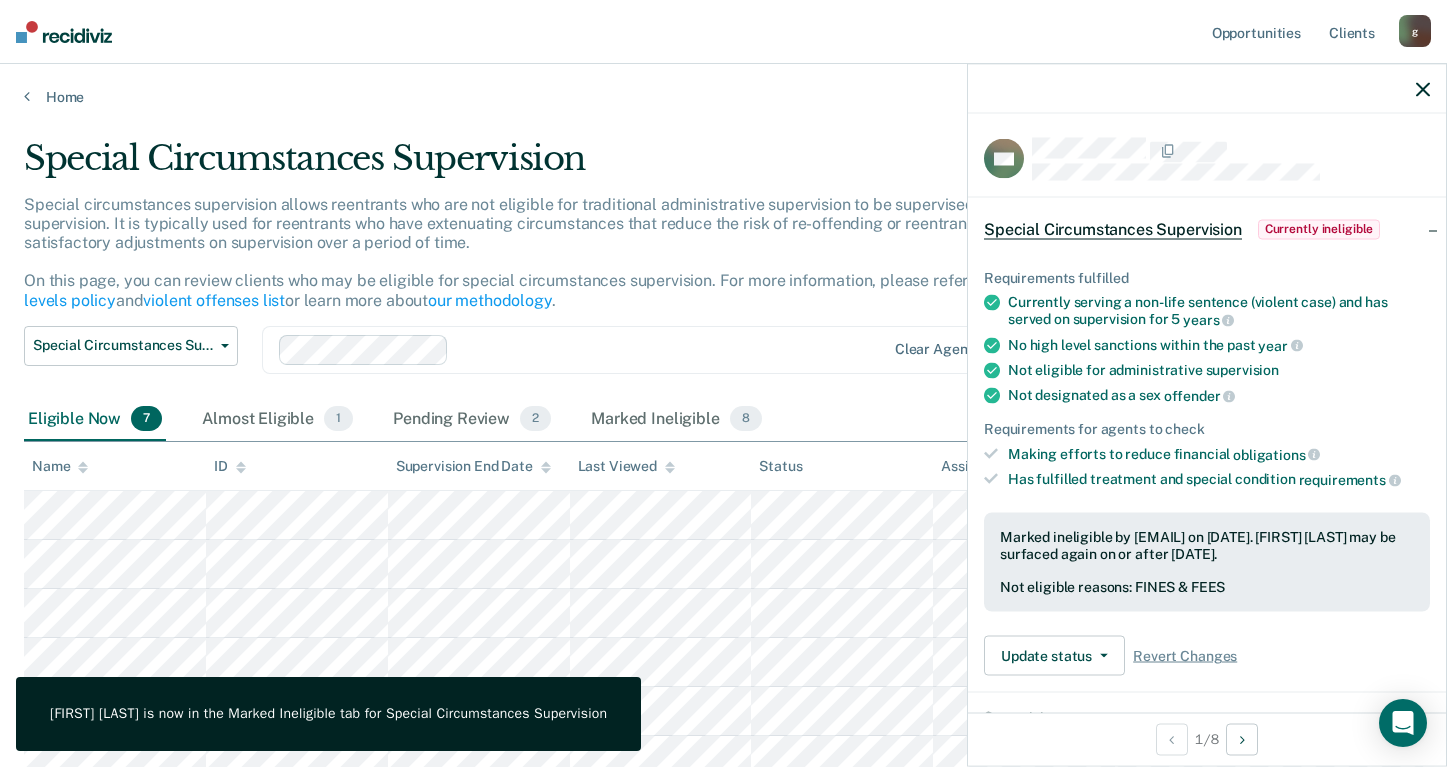 click 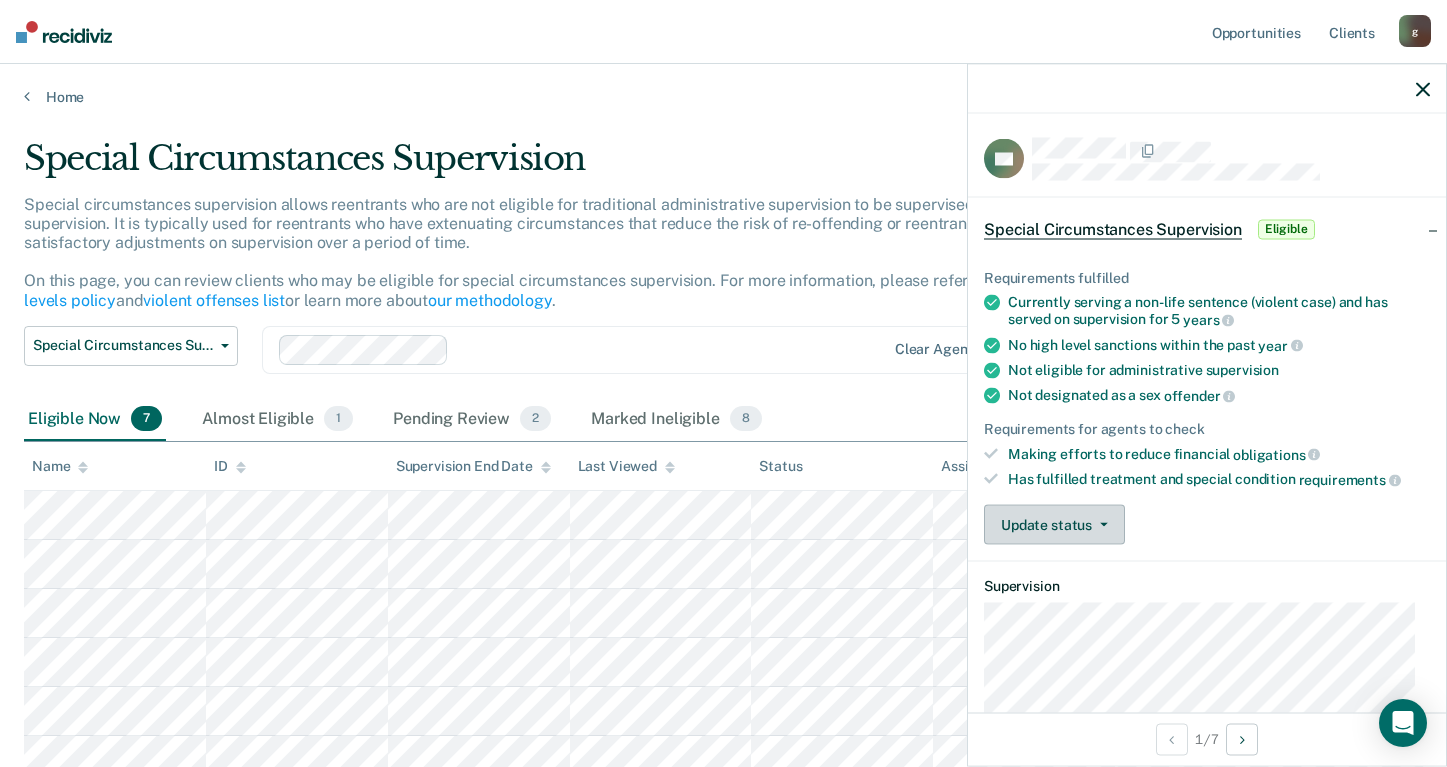 click on "Update status" at bounding box center (1054, 525) 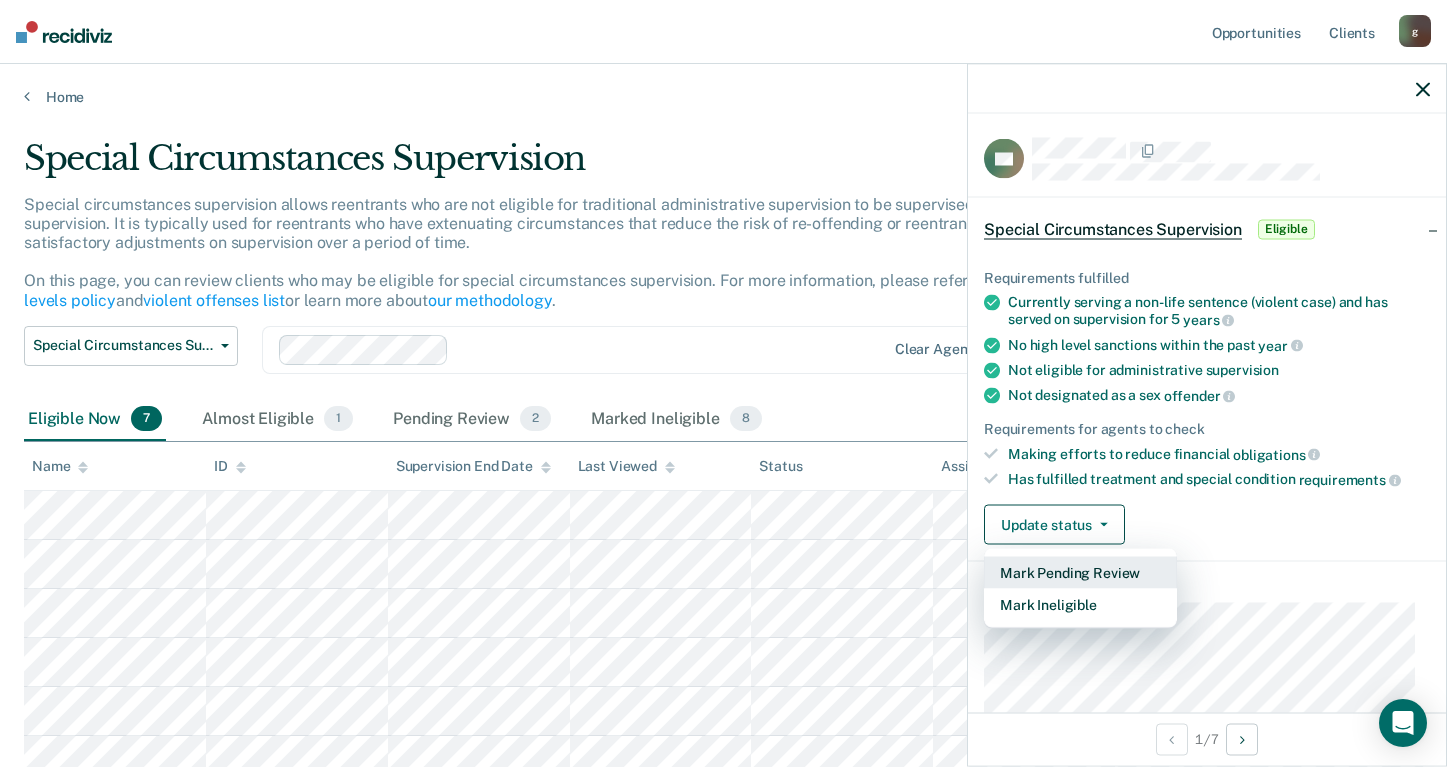 click on "Mark Pending Review" at bounding box center (1080, 573) 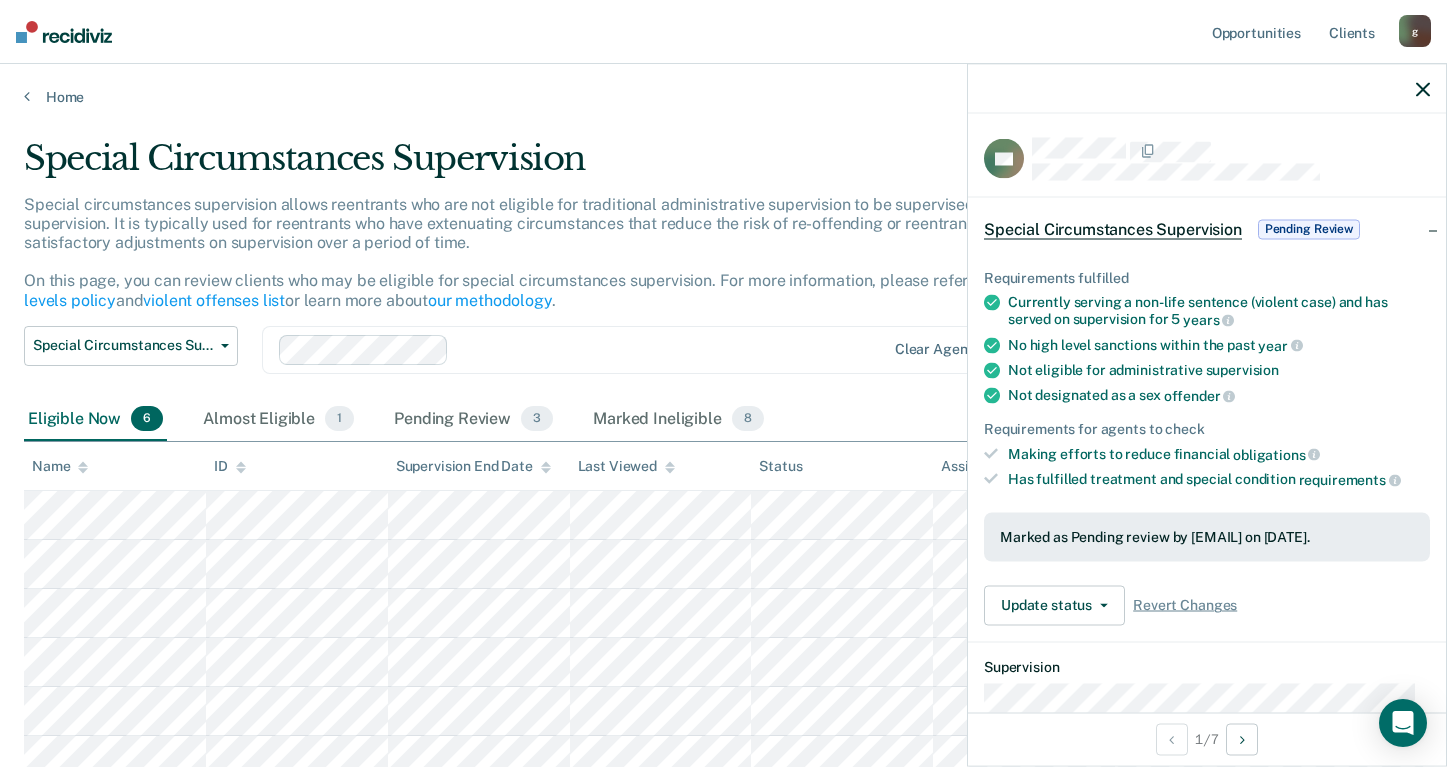 click 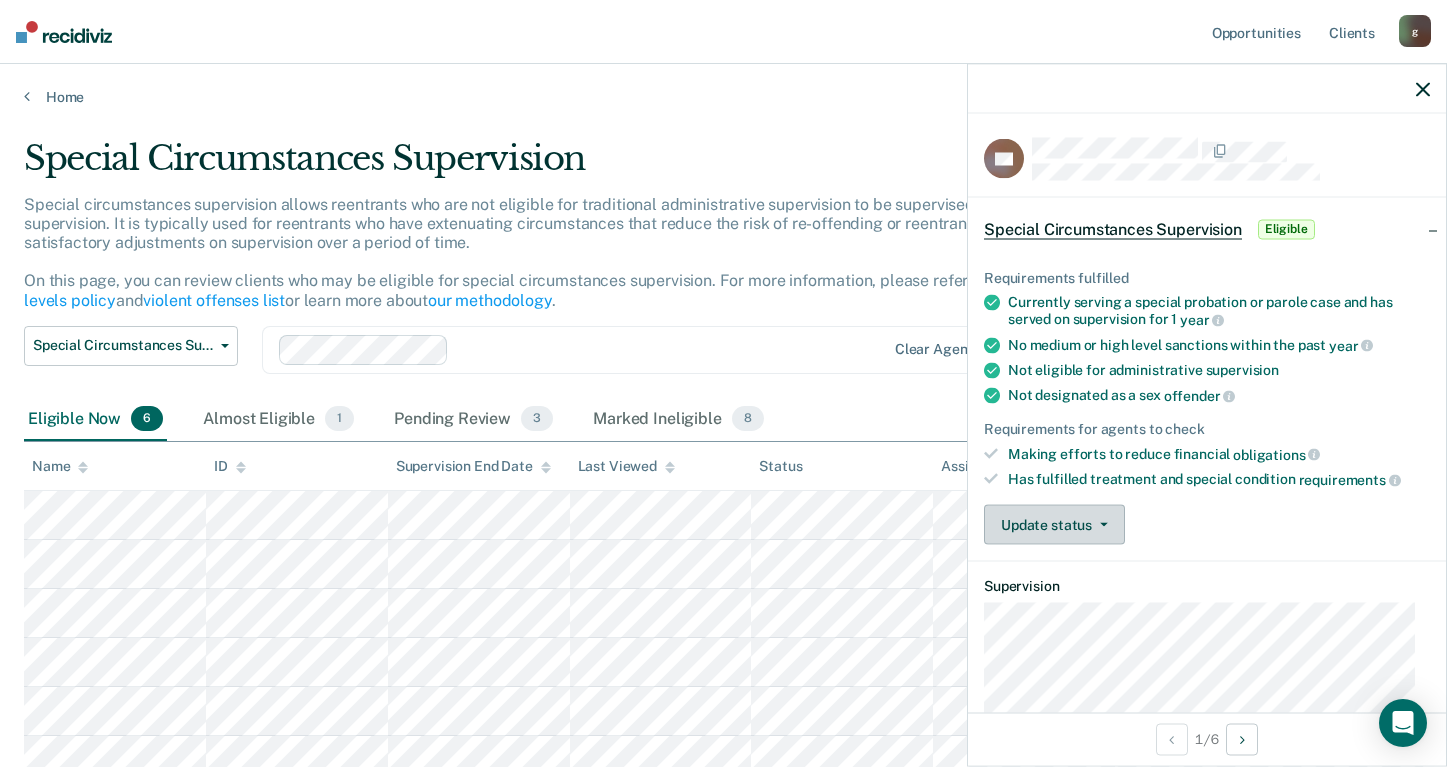 click on "Update status" at bounding box center (1054, 525) 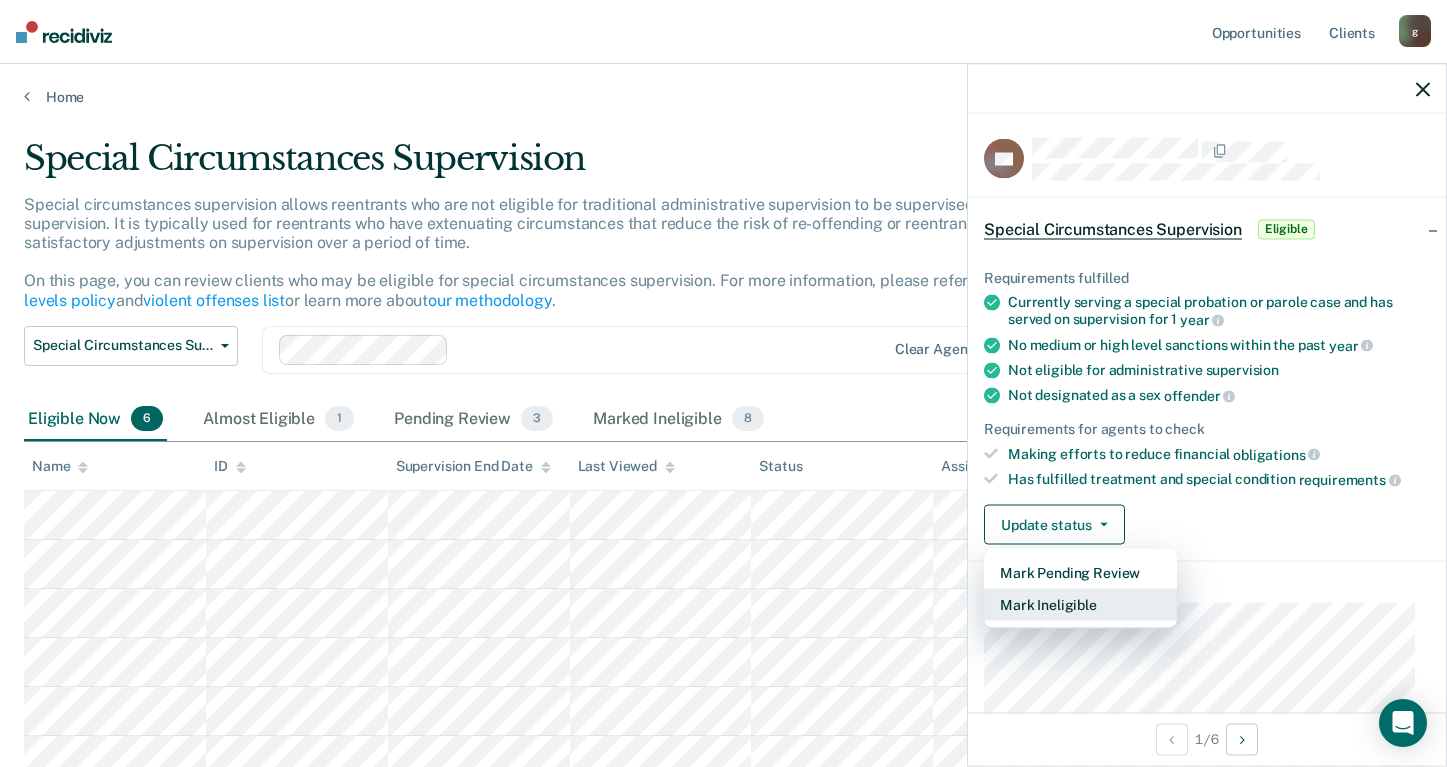 click on "Mark Ineligible" at bounding box center (1080, 605) 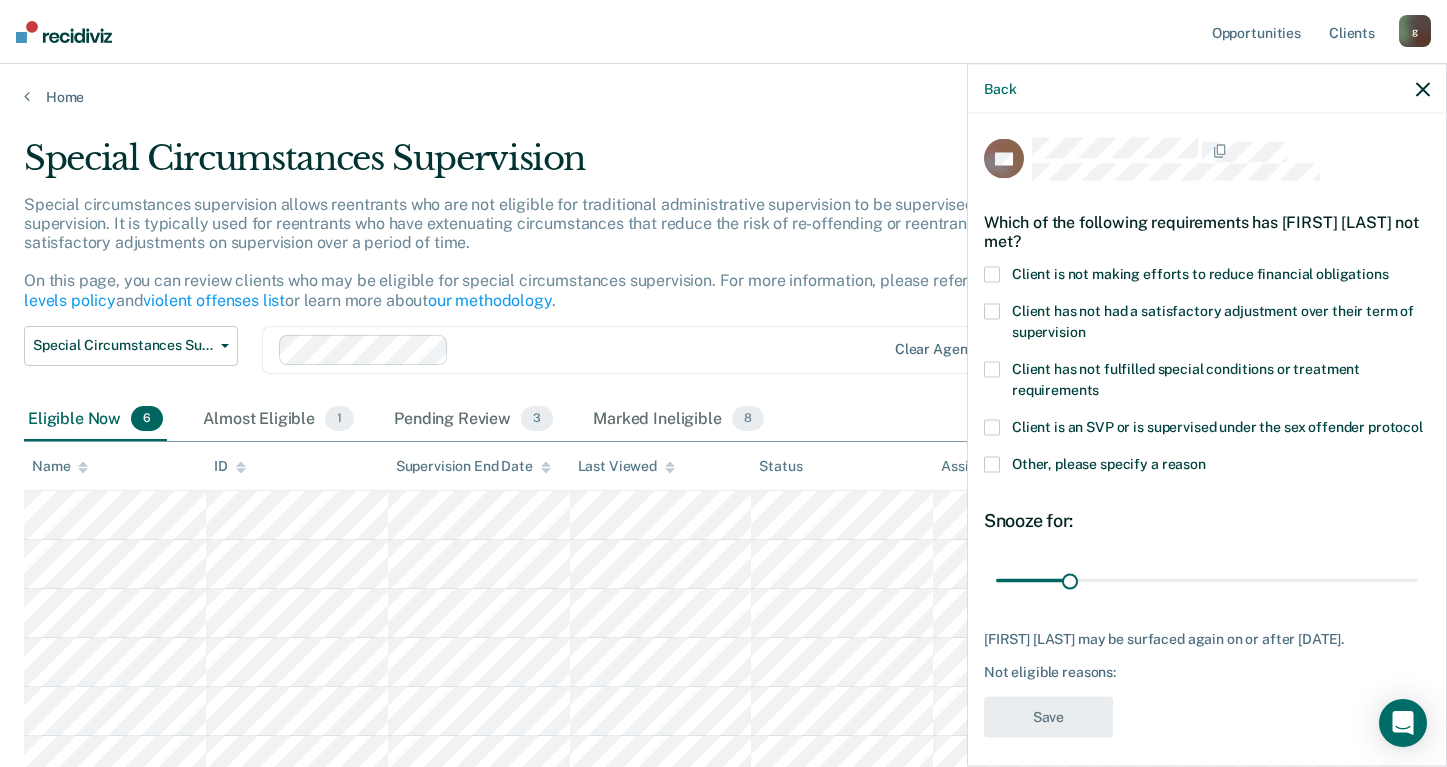 click at bounding box center (992, 275) 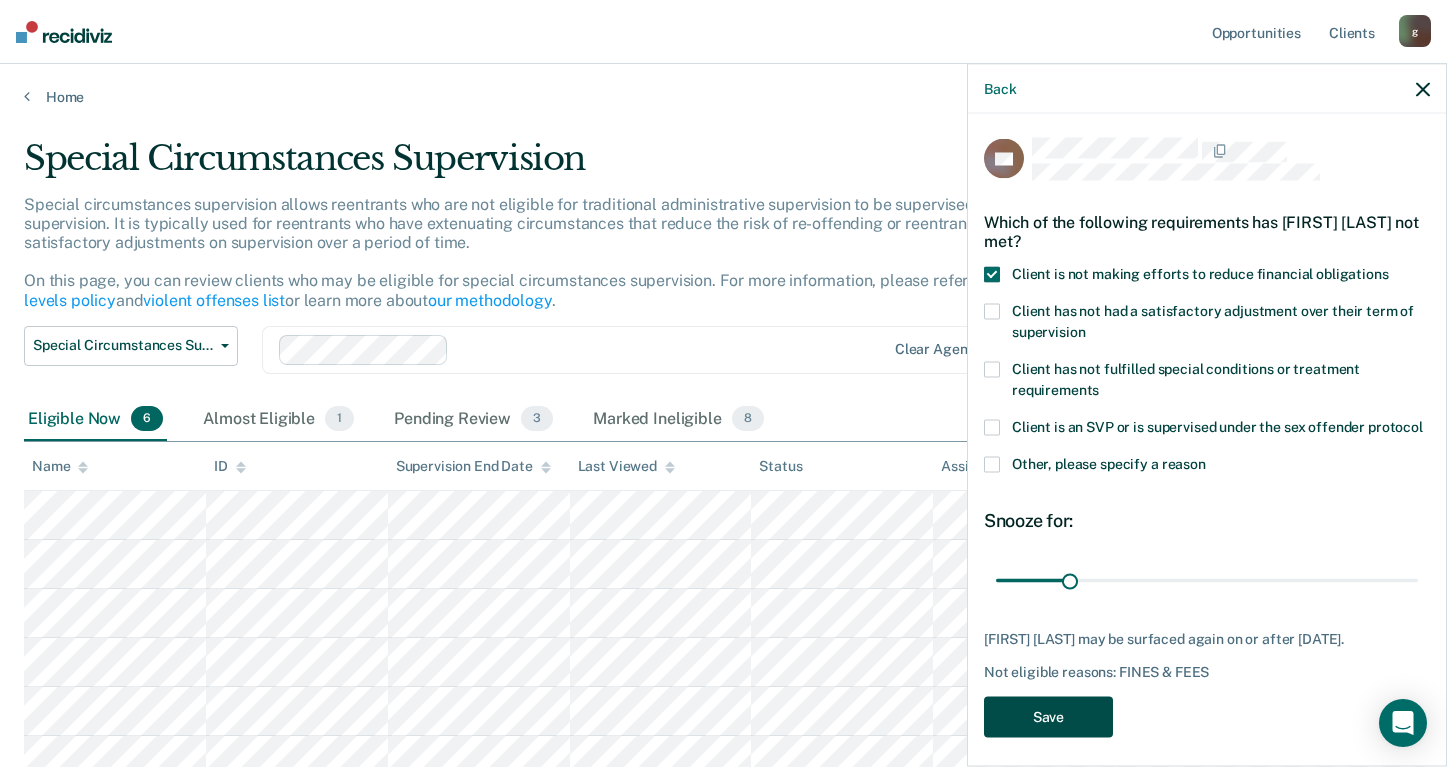 click on "Save" at bounding box center (1048, 717) 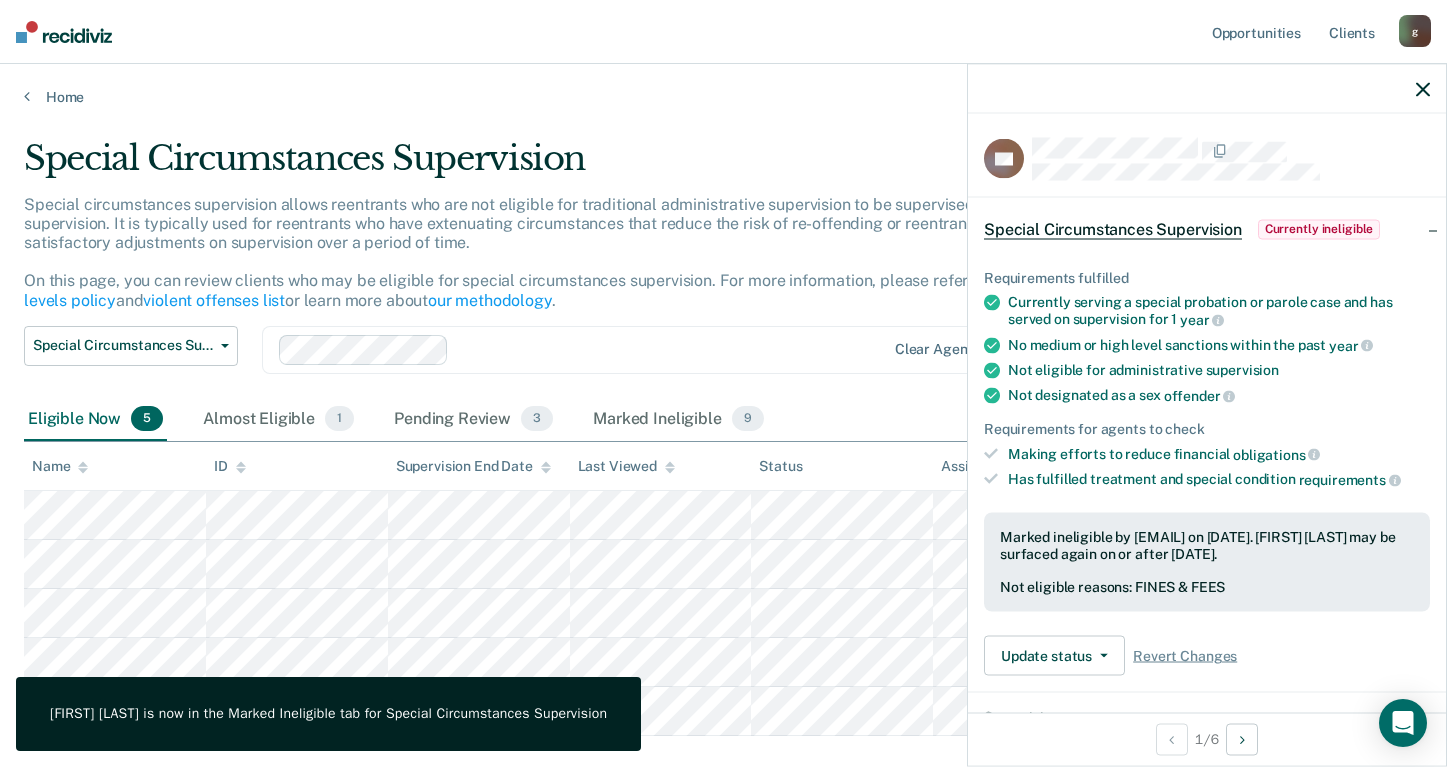 click 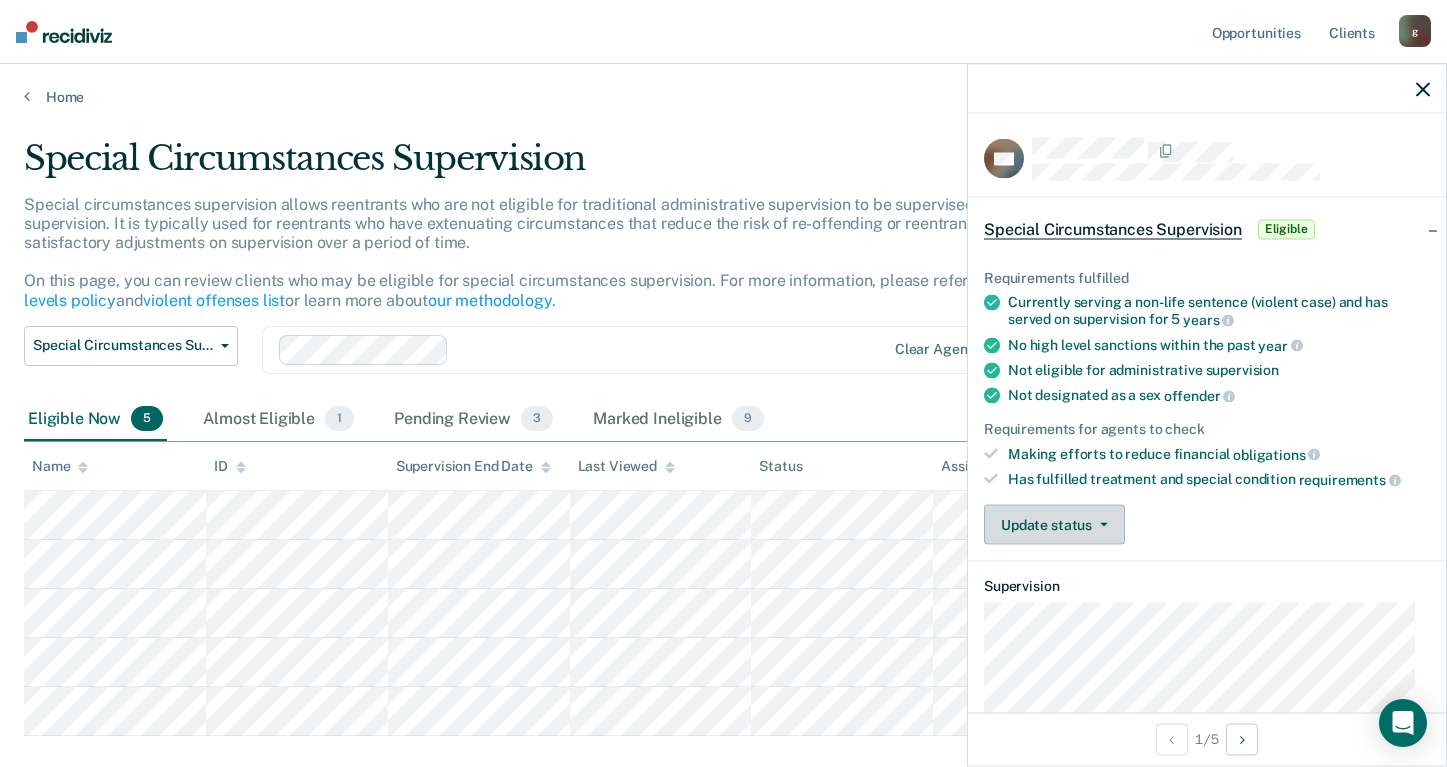 click on "Update status" at bounding box center (1054, 525) 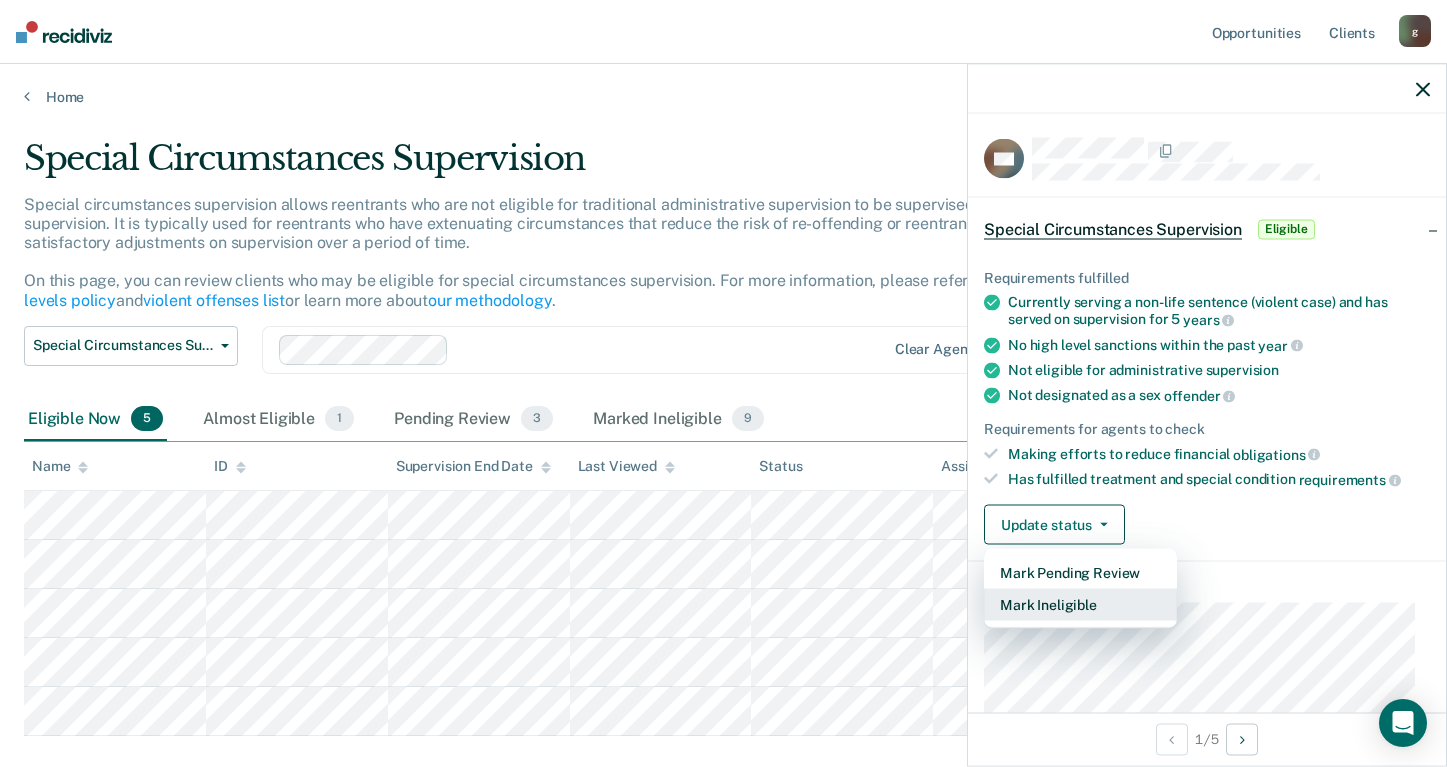click on "Mark Ineligible" at bounding box center (1080, 605) 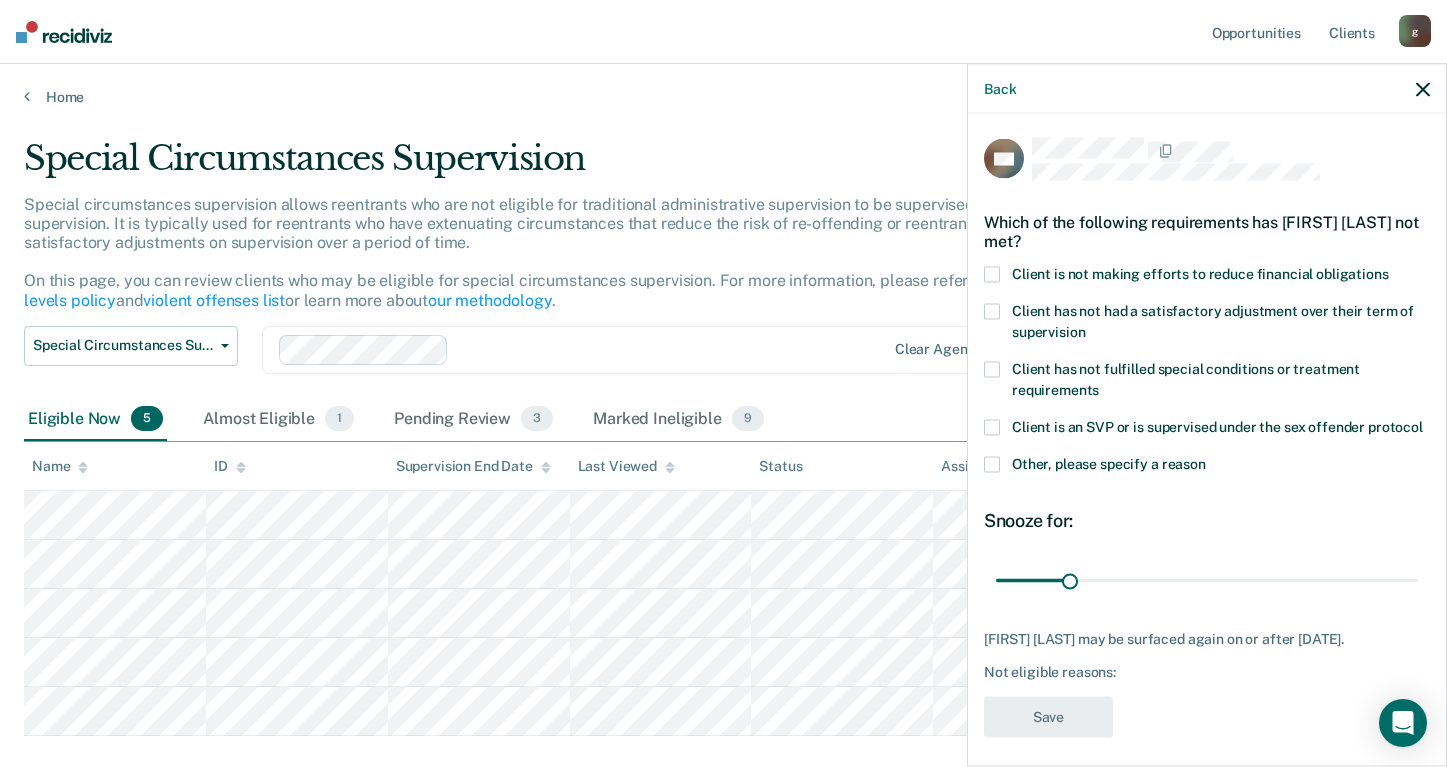 click at bounding box center (992, 275) 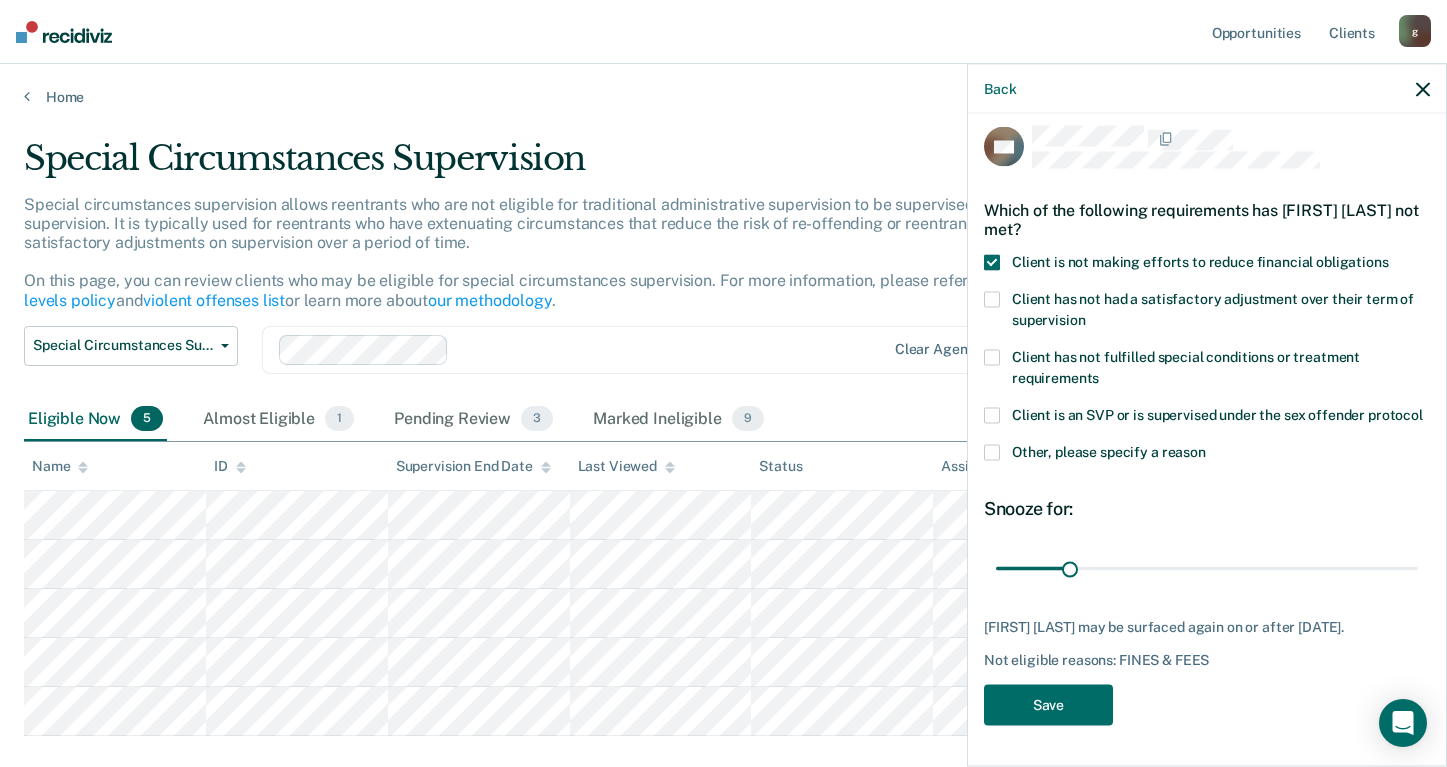 scroll, scrollTop: 47, scrollLeft: 0, axis: vertical 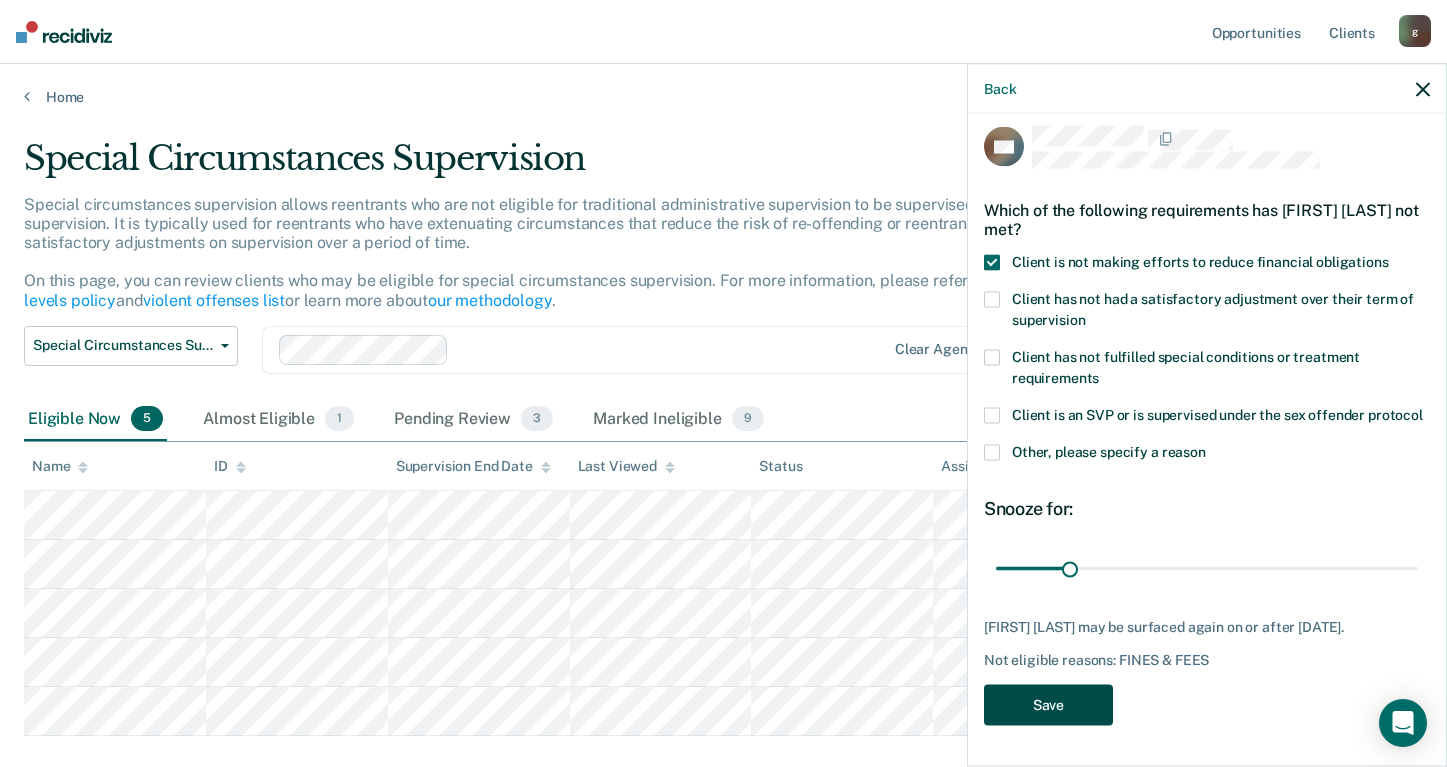 click on "Save" at bounding box center (1048, 705) 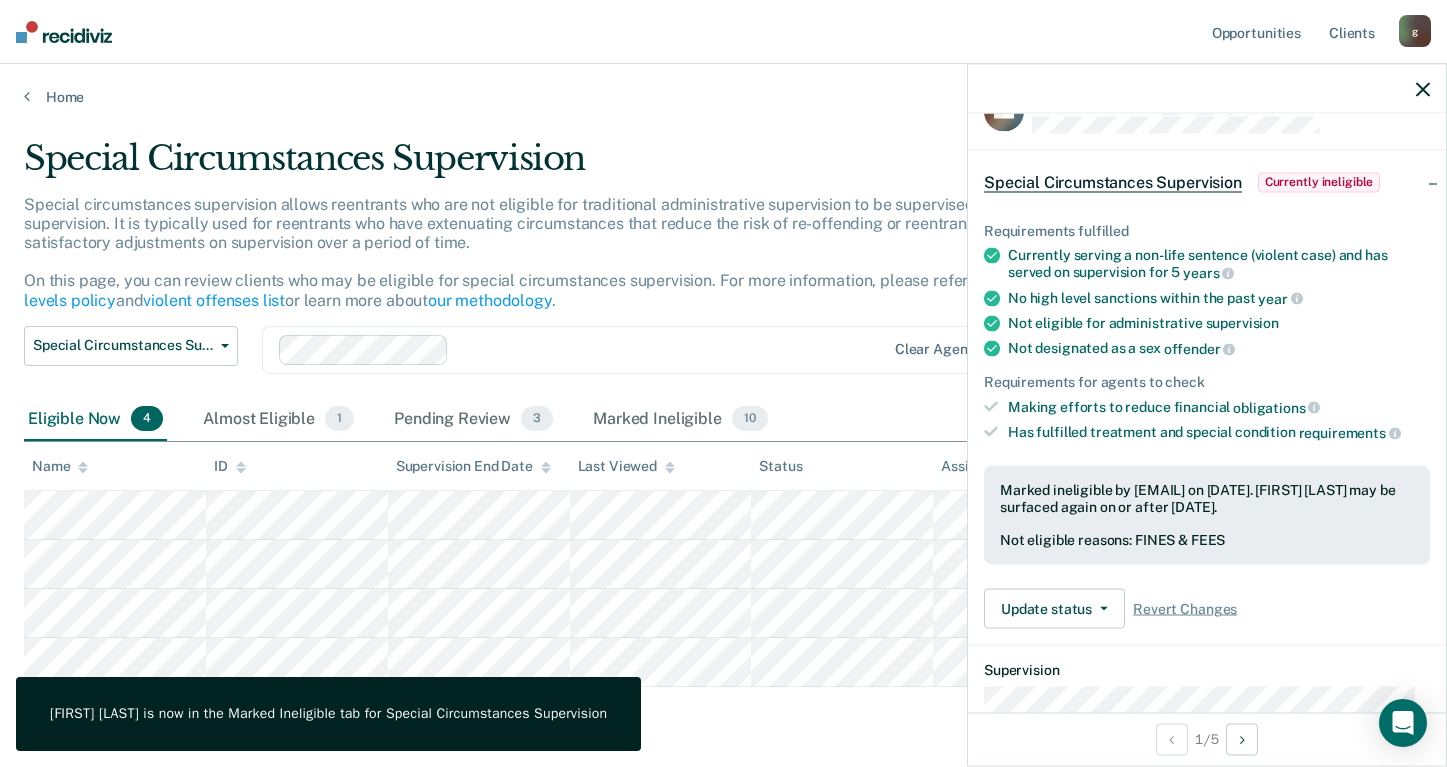 click on "Special Circumstances Supervision Special circumstances supervision allows reentrants who are not eligible for traditional administrative supervision to be supervised at a lower level of supervision. It is typically used for reentrants who have extenuating circumstances that reduce the risk of re-offending or reentrants who have made satisfactory adjustments on supervision over a period of time. On this page, you can review clients who may be eligible for special circumstances supervision. For more information, please refer to the supervision levels policy and violent offenses list or learn more about our methodology . Special Circumstances Supervision Administrative Supervision Special Circumstances Supervision Clear agents Eligible Now 4 Almost Eligible 1 Pending Review 3 Marked Ineligible 10
To pick up a draggable item, press the space bar.
While dragging, use the arrow keys to move the item.
Press space again to drop the item in its new position, or press escape to cancel.
Name" at bounding box center (723, 441) 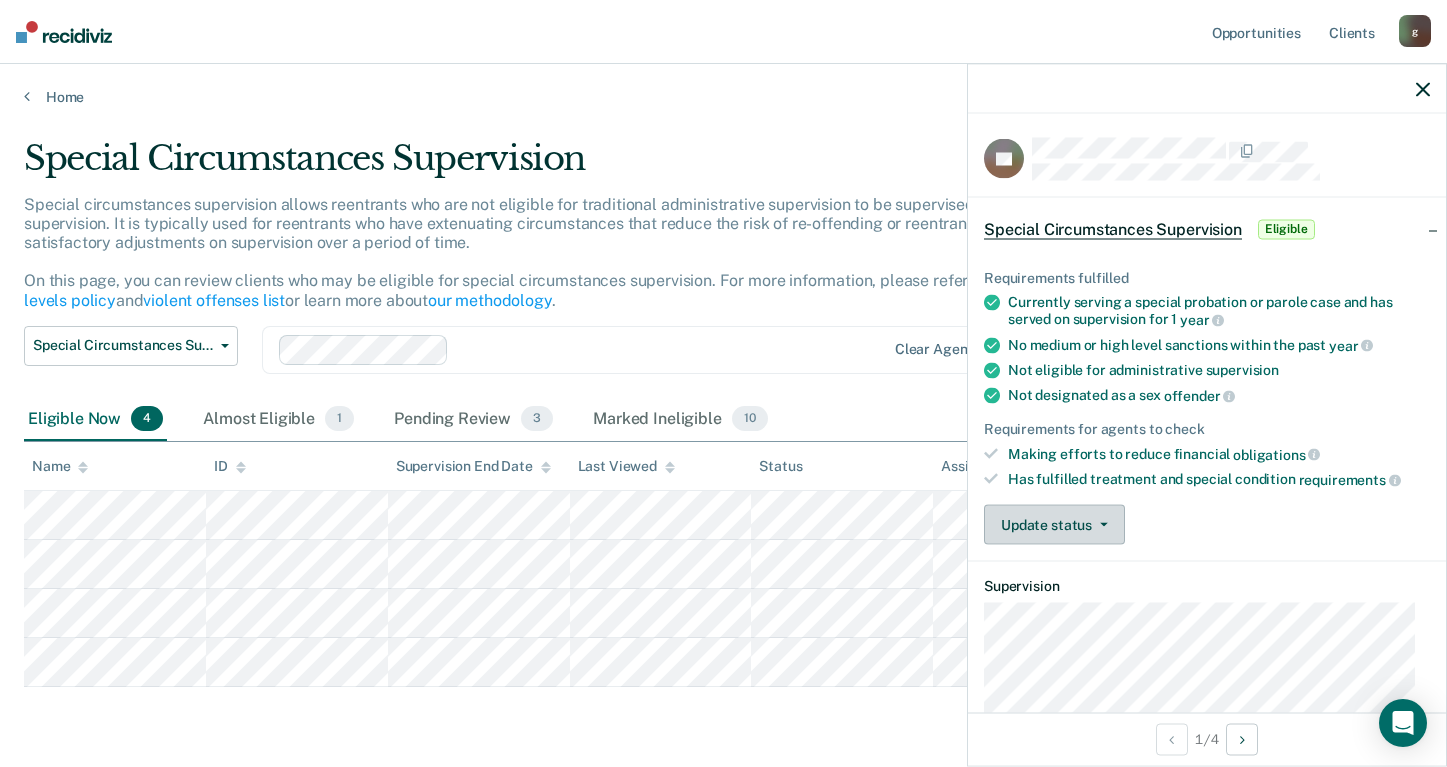 click on "Update status" at bounding box center (1054, 525) 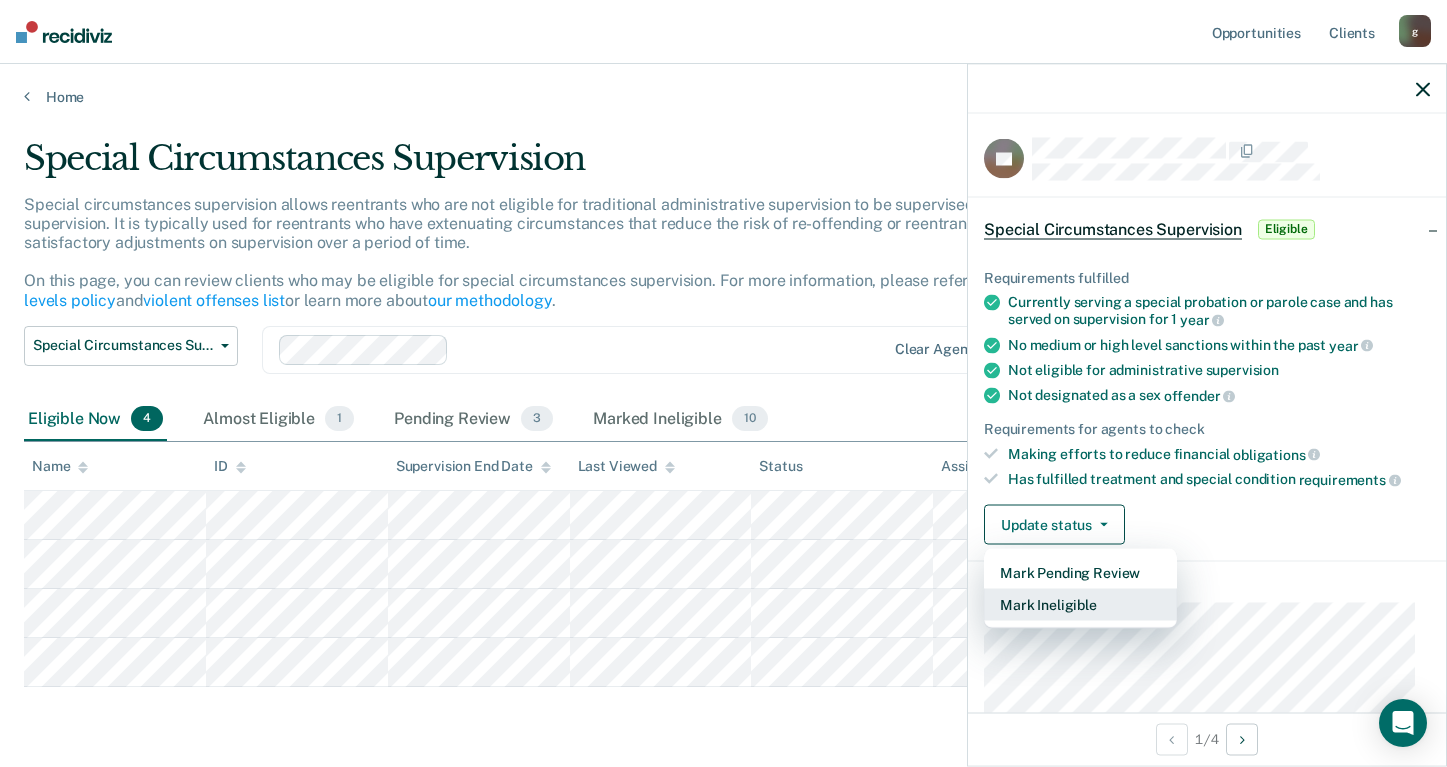 click on "Mark Ineligible" at bounding box center [1080, 605] 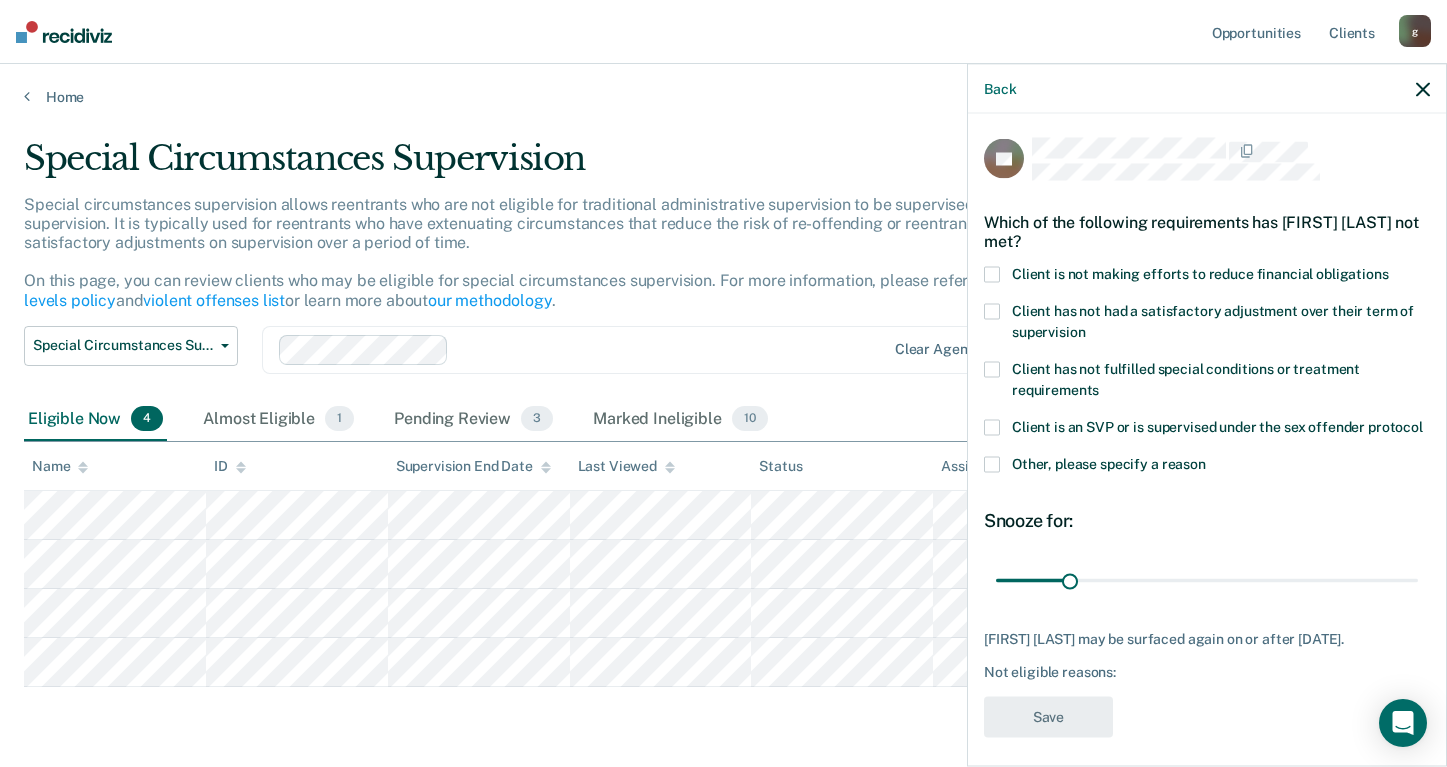 click at bounding box center (992, 275) 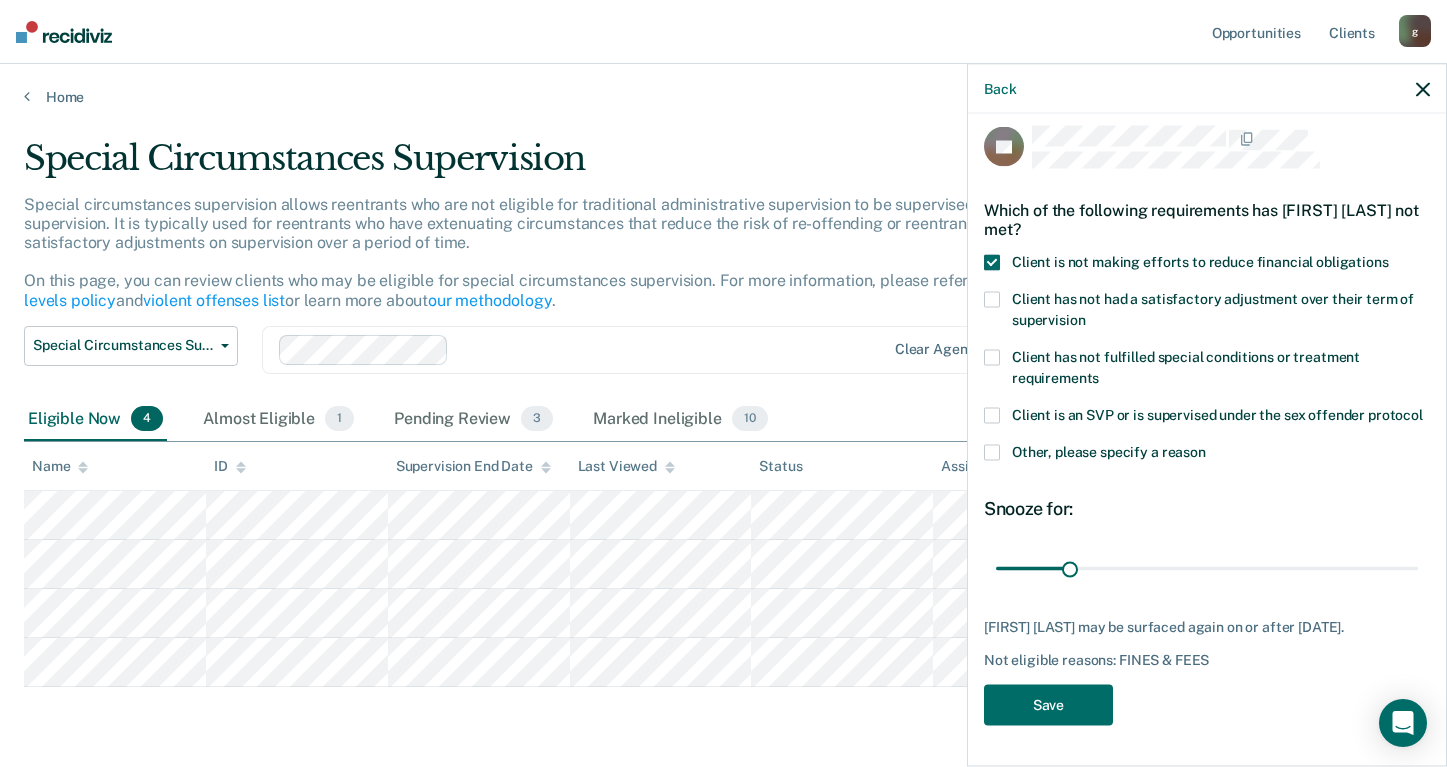 scroll, scrollTop: 47, scrollLeft: 0, axis: vertical 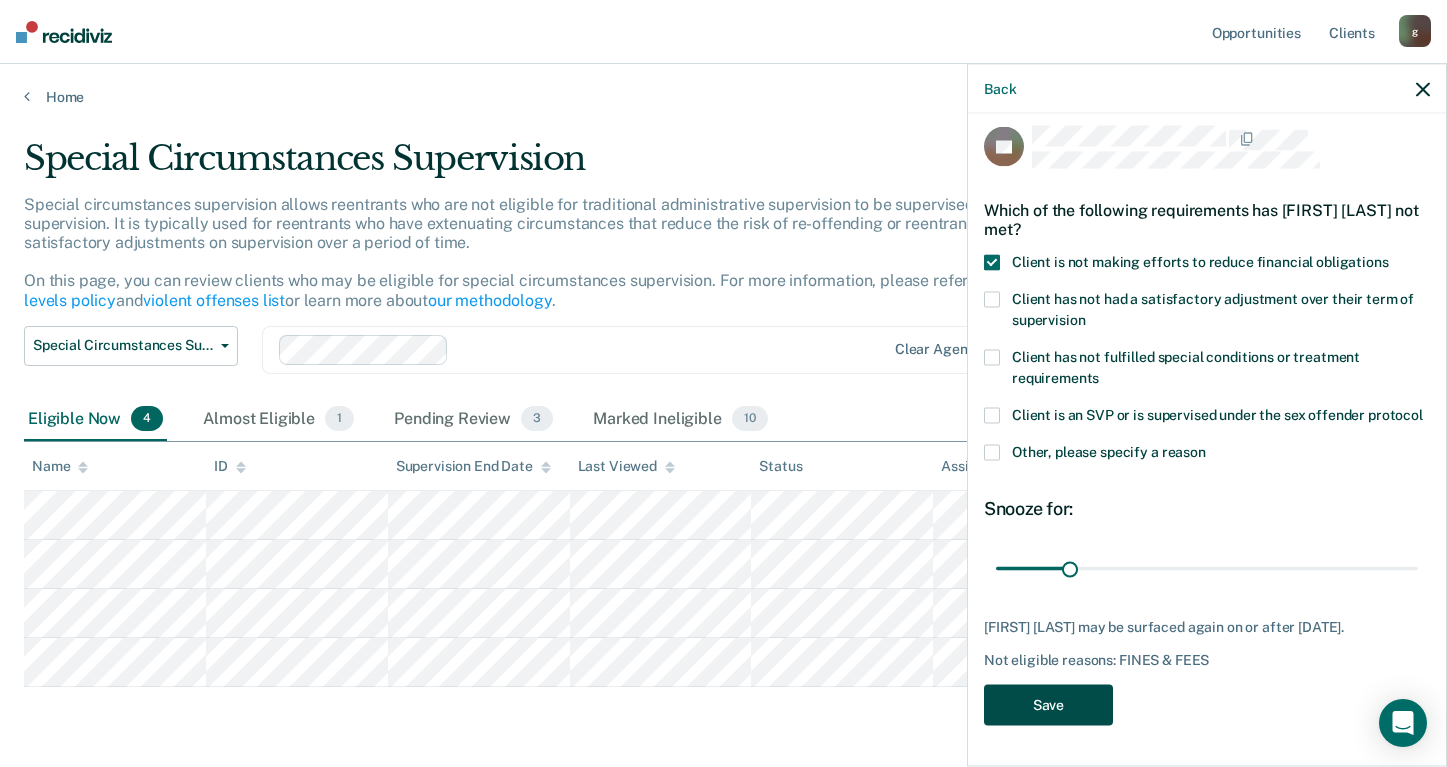 click on "Save" at bounding box center [1048, 705] 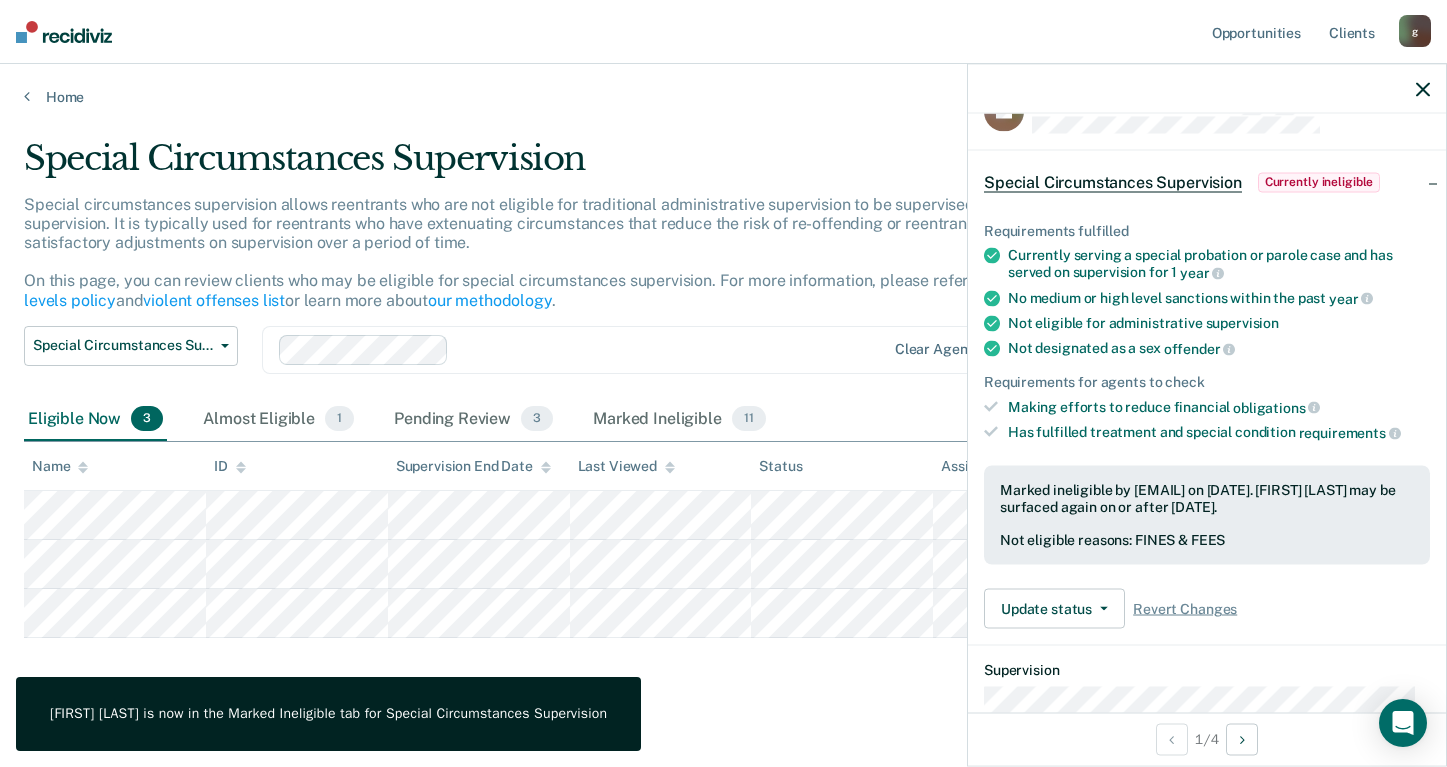 click 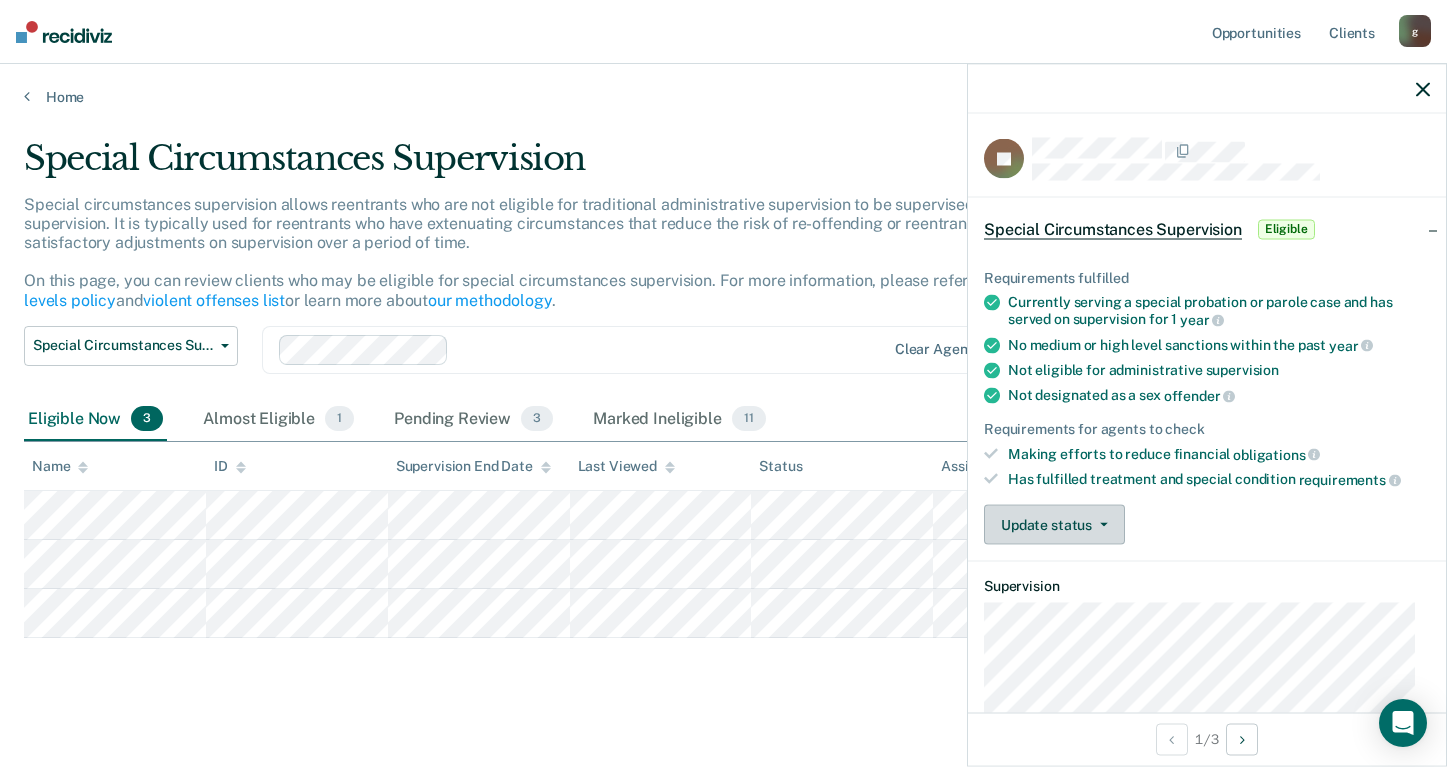 click on "Update status" at bounding box center [1054, 525] 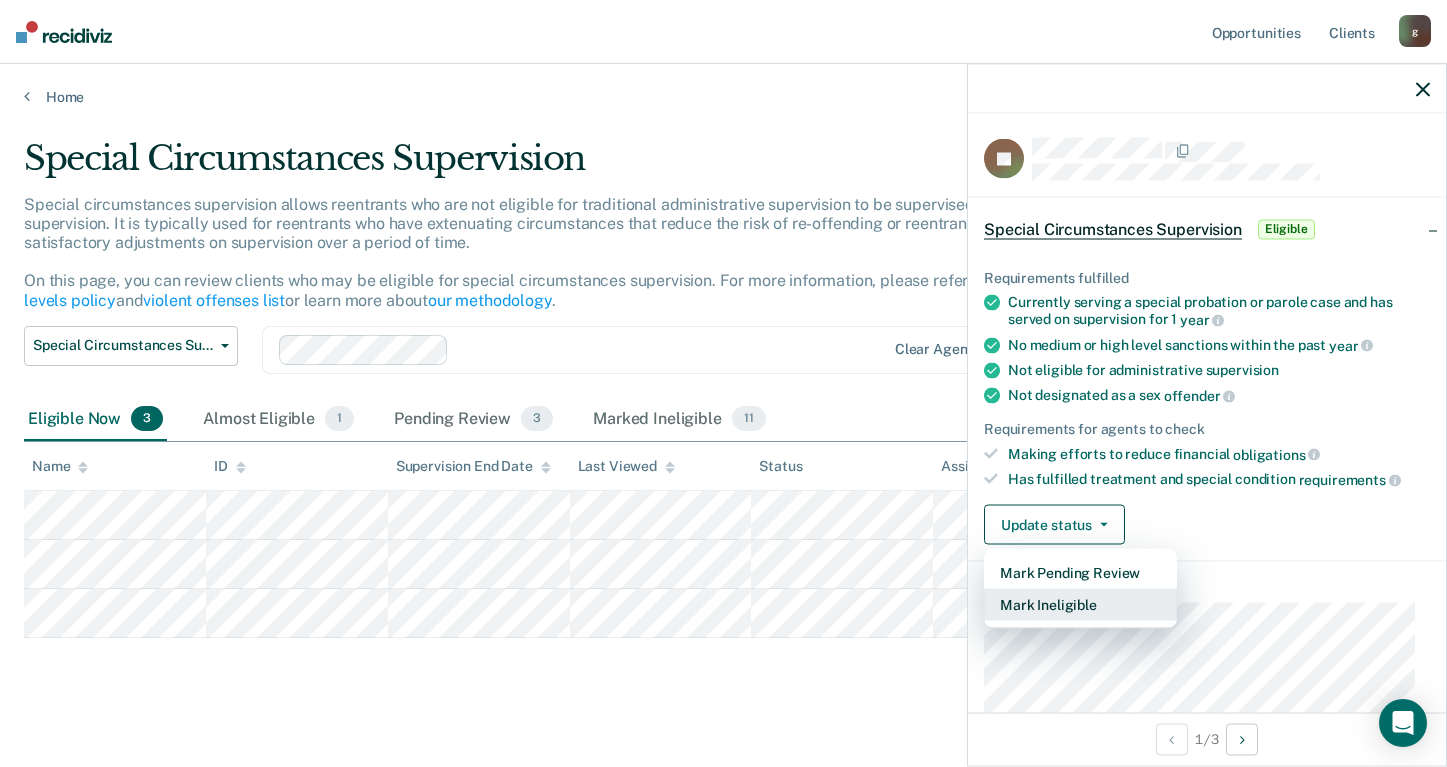 click on "Mark Ineligible" at bounding box center [1080, 605] 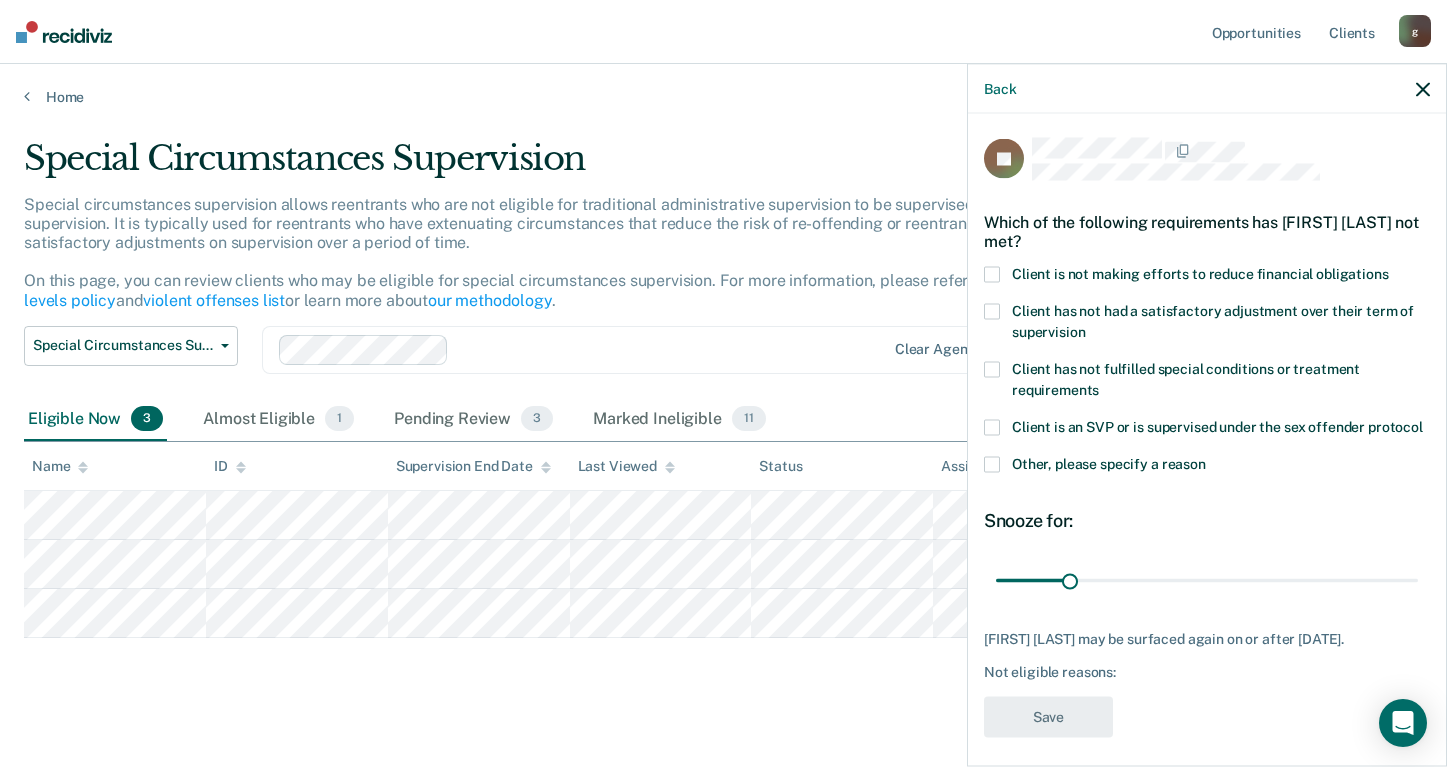 click at bounding box center [992, 275] 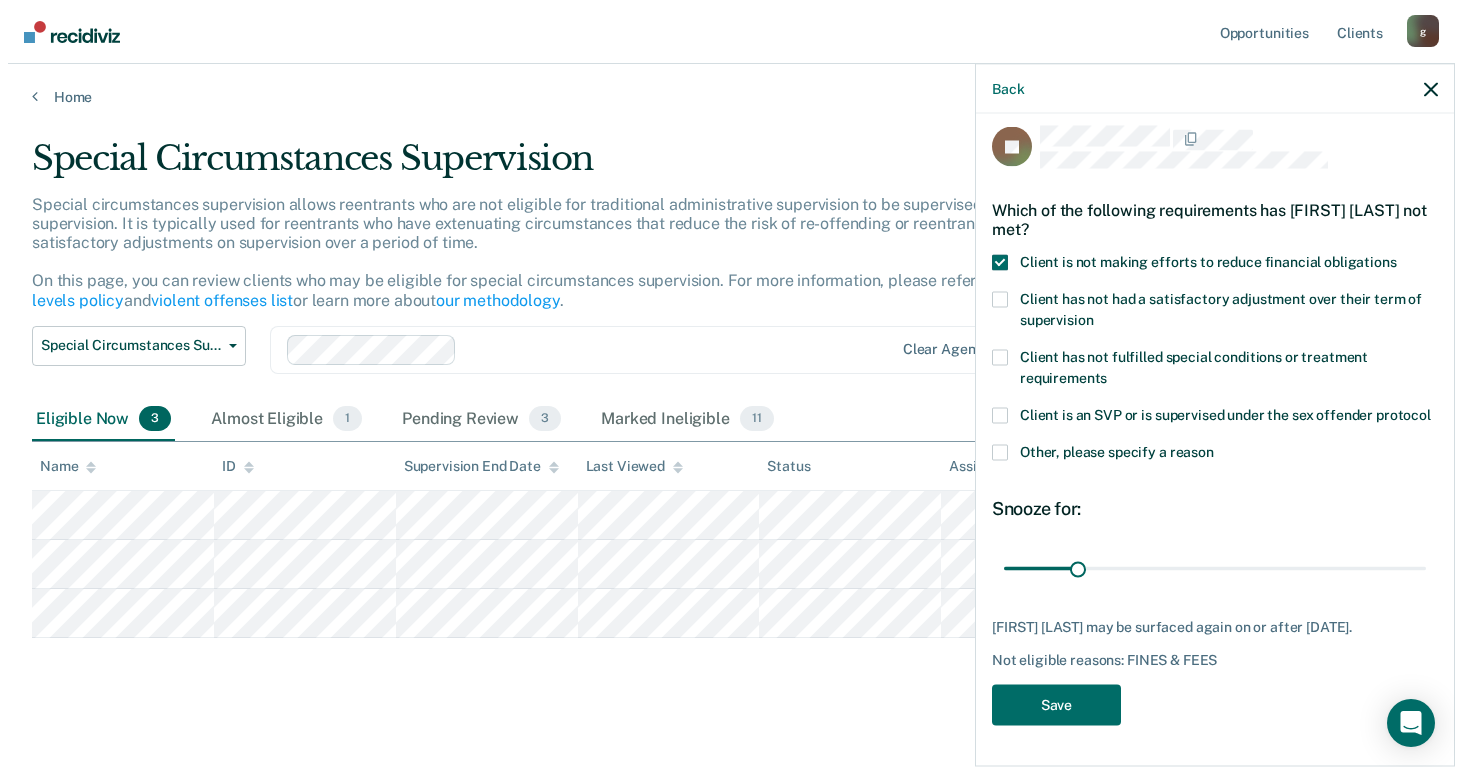 scroll, scrollTop: 47, scrollLeft: 0, axis: vertical 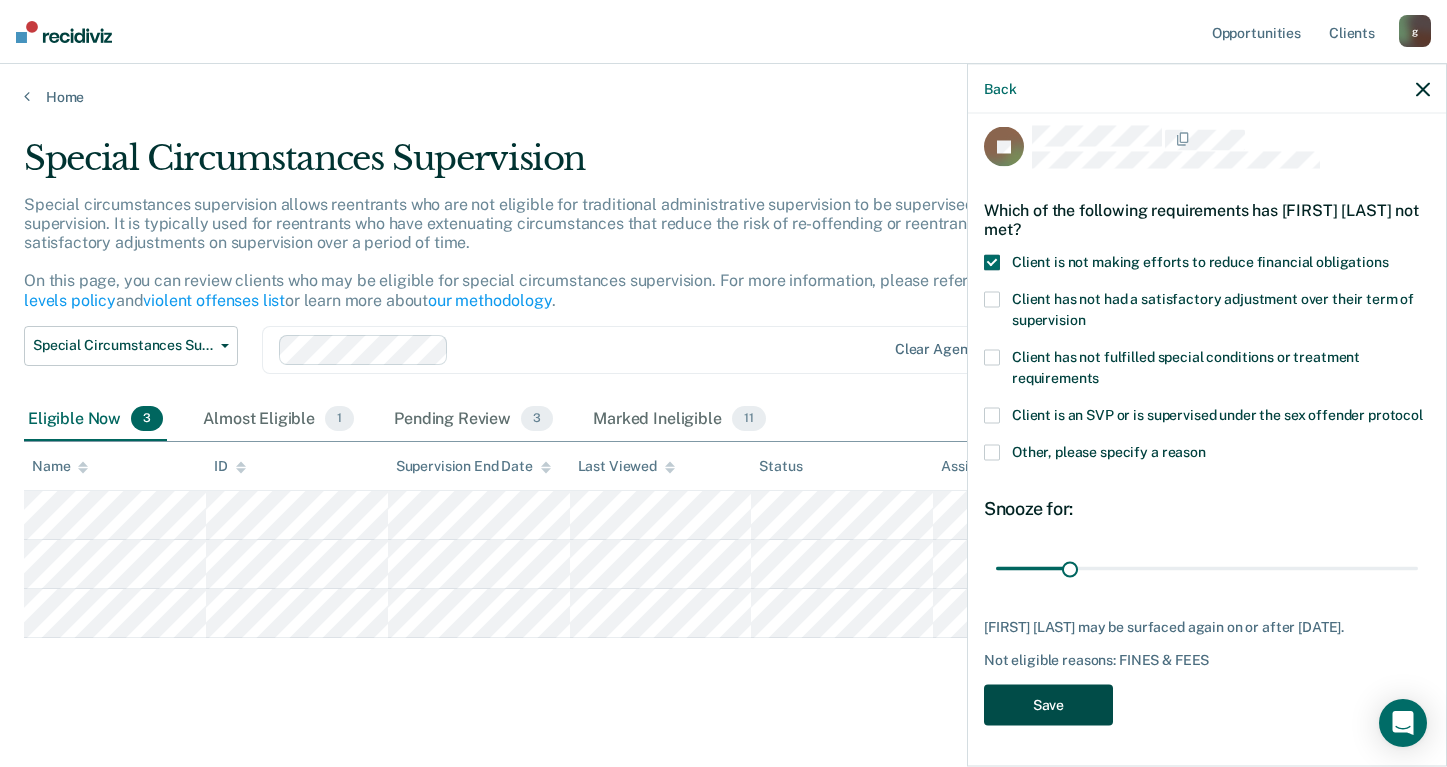 click on "Save" at bounding box center [1048, 705] 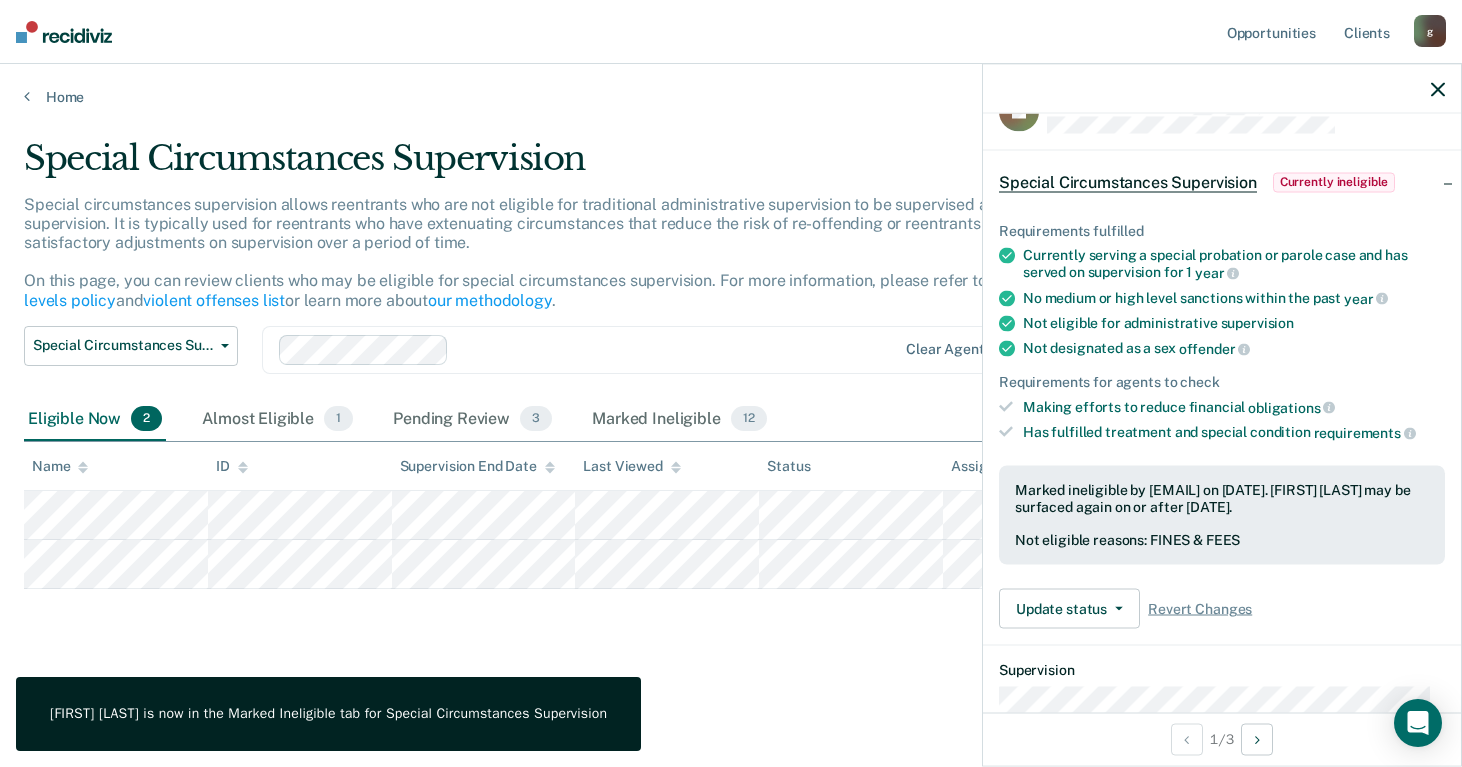 scroll, scrollTop: 595, scrollLeft: 0, axis: vertical 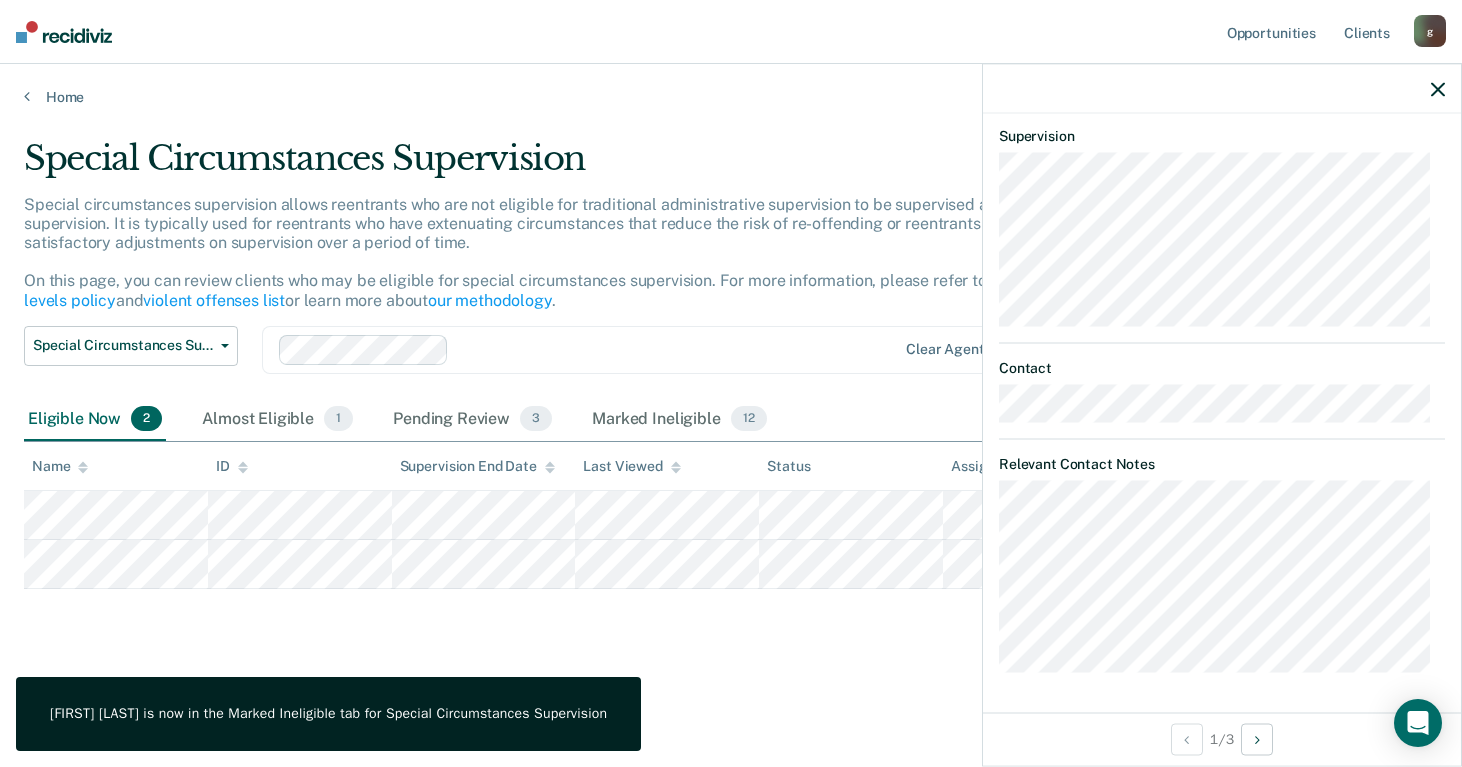 click 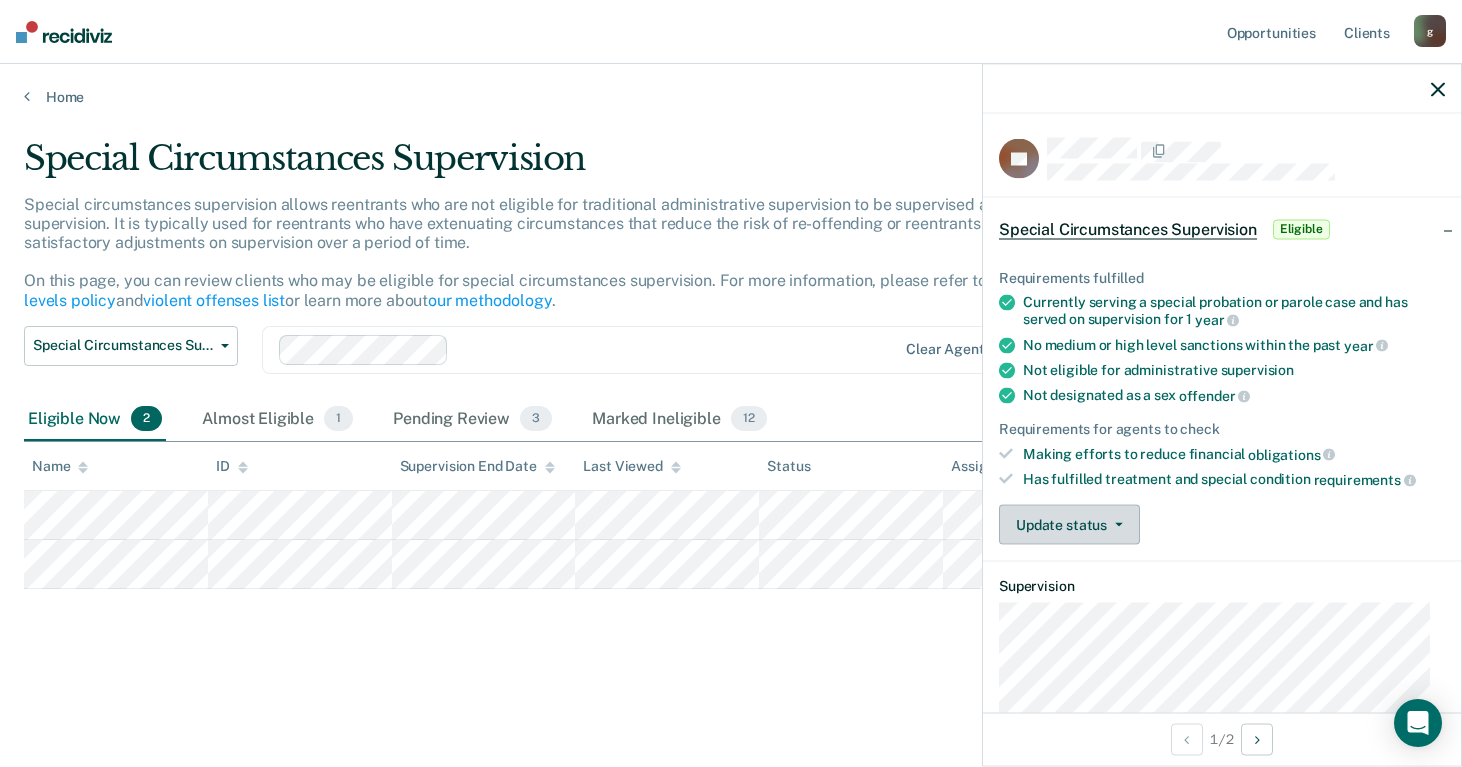 click on "Update status" at bounding box center [1069, 525] 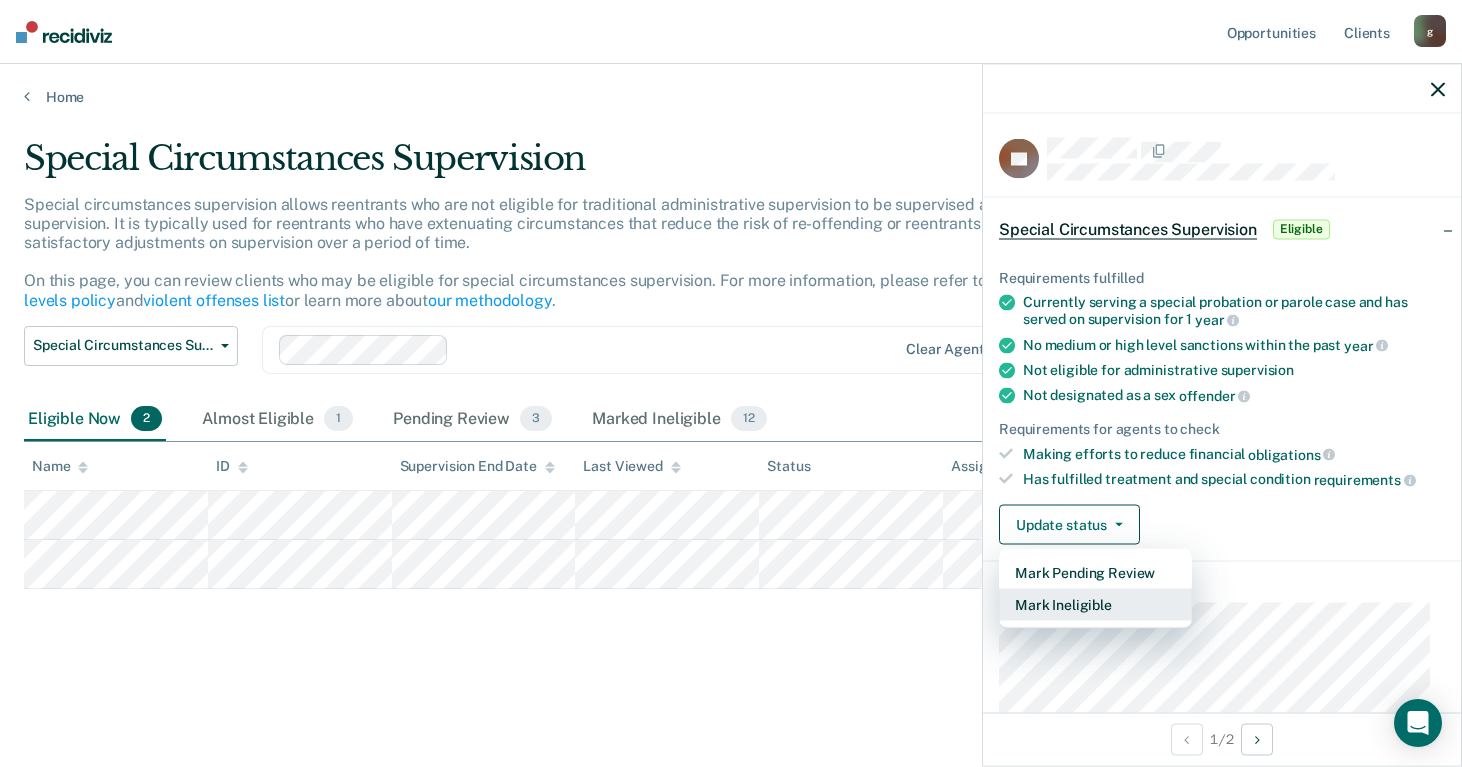 click on "Mark Ineligible" at bounding box center [1095, 605] 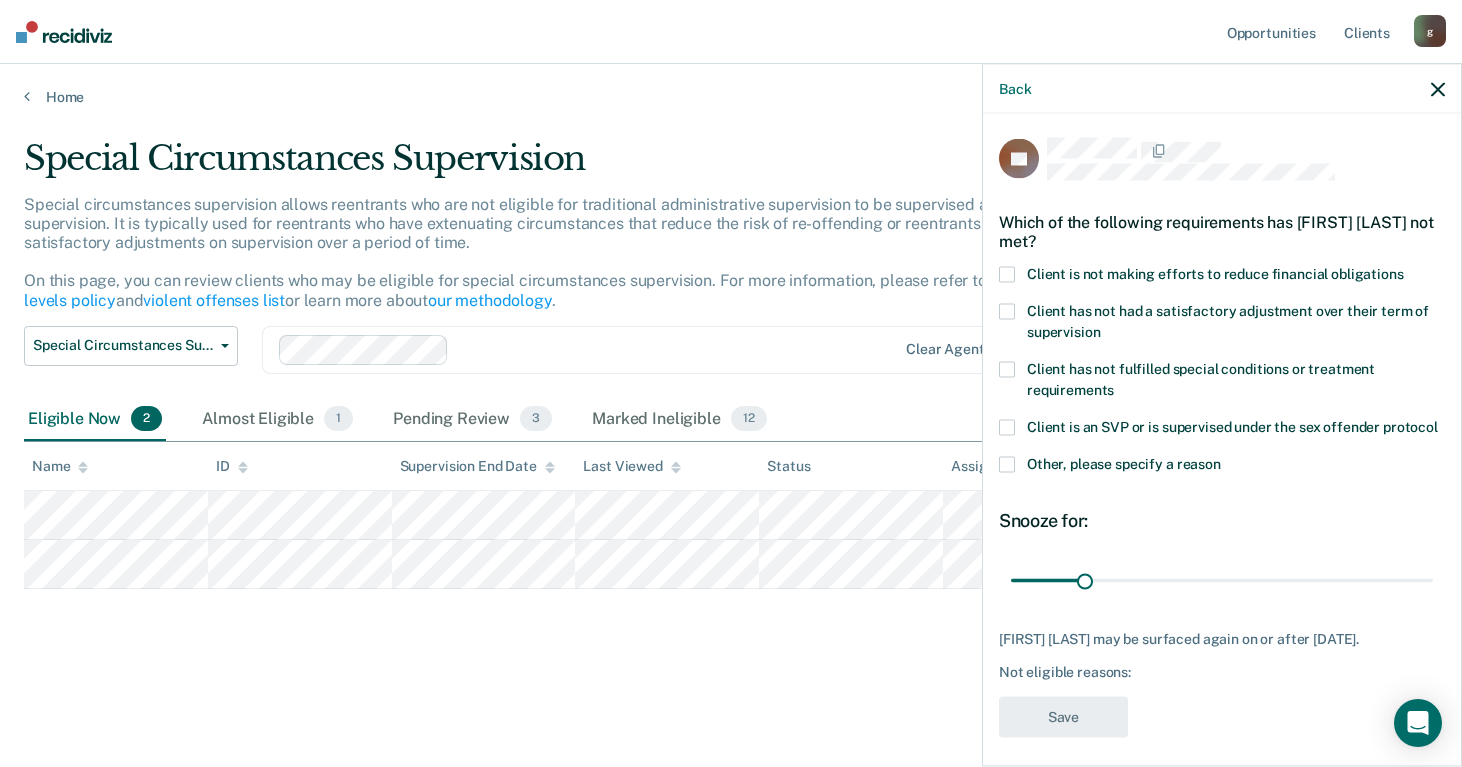 click at bounding box center (1007, 275) 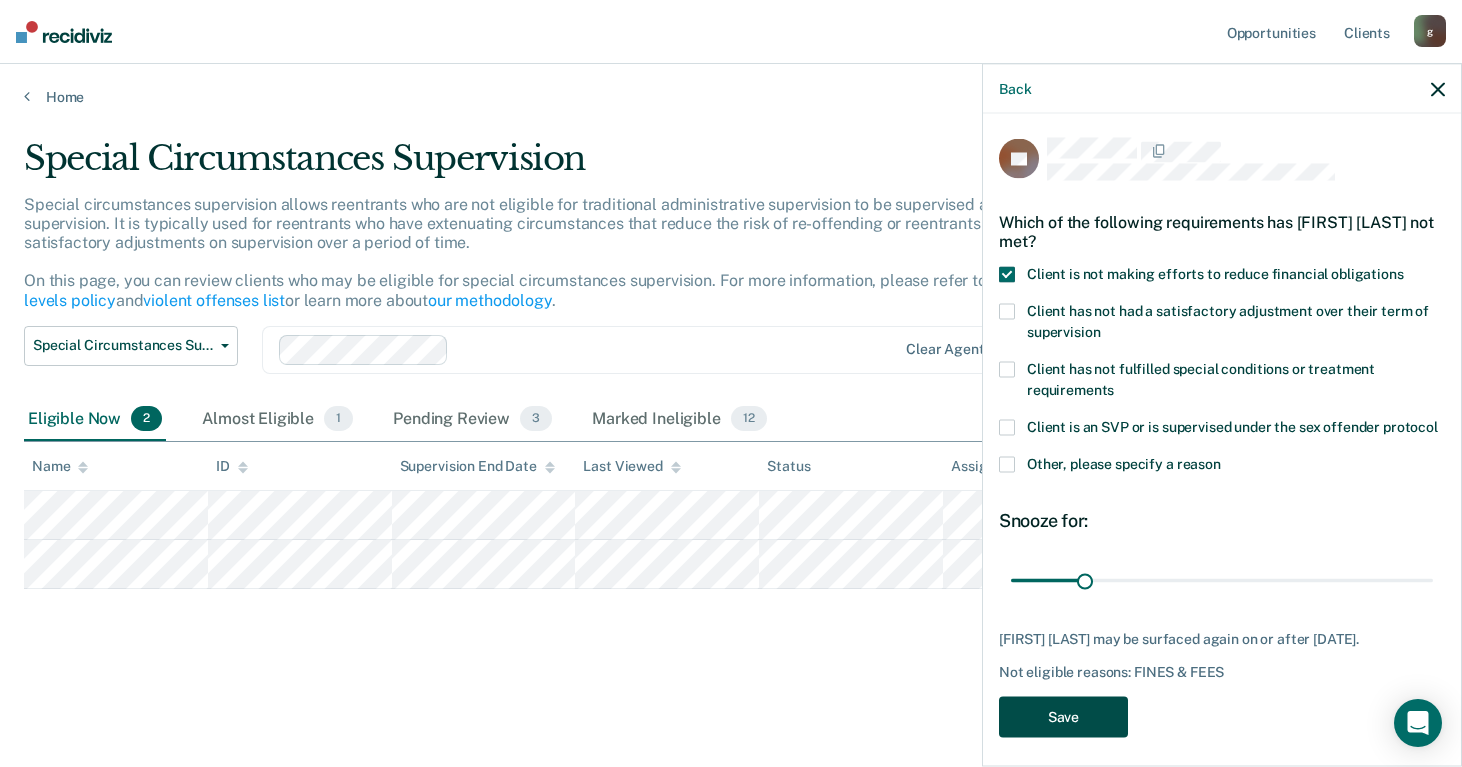 click on "Save" at bounding box center (1063, 717) 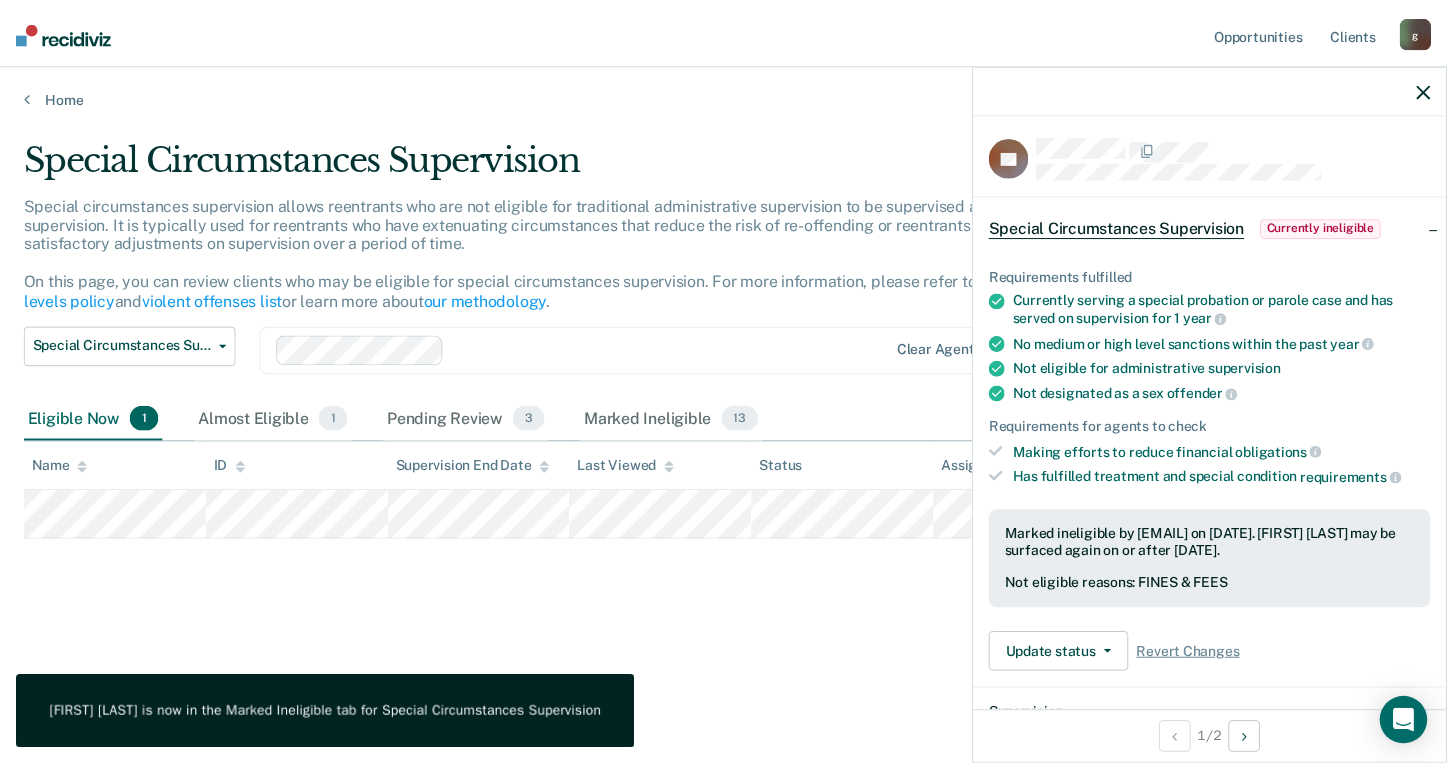 scroll, scrollTop: 0, scrollLeft: 0, axis: both 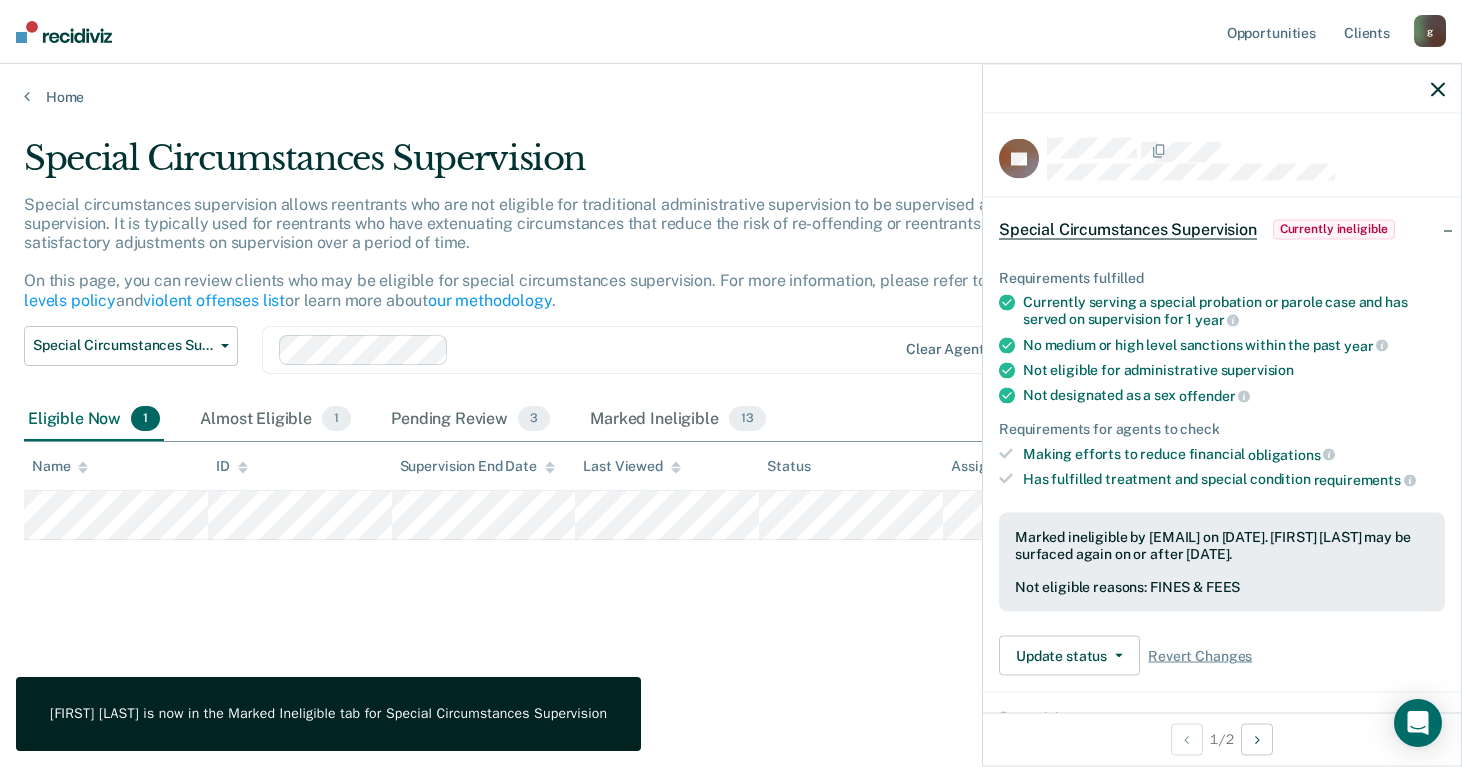 click 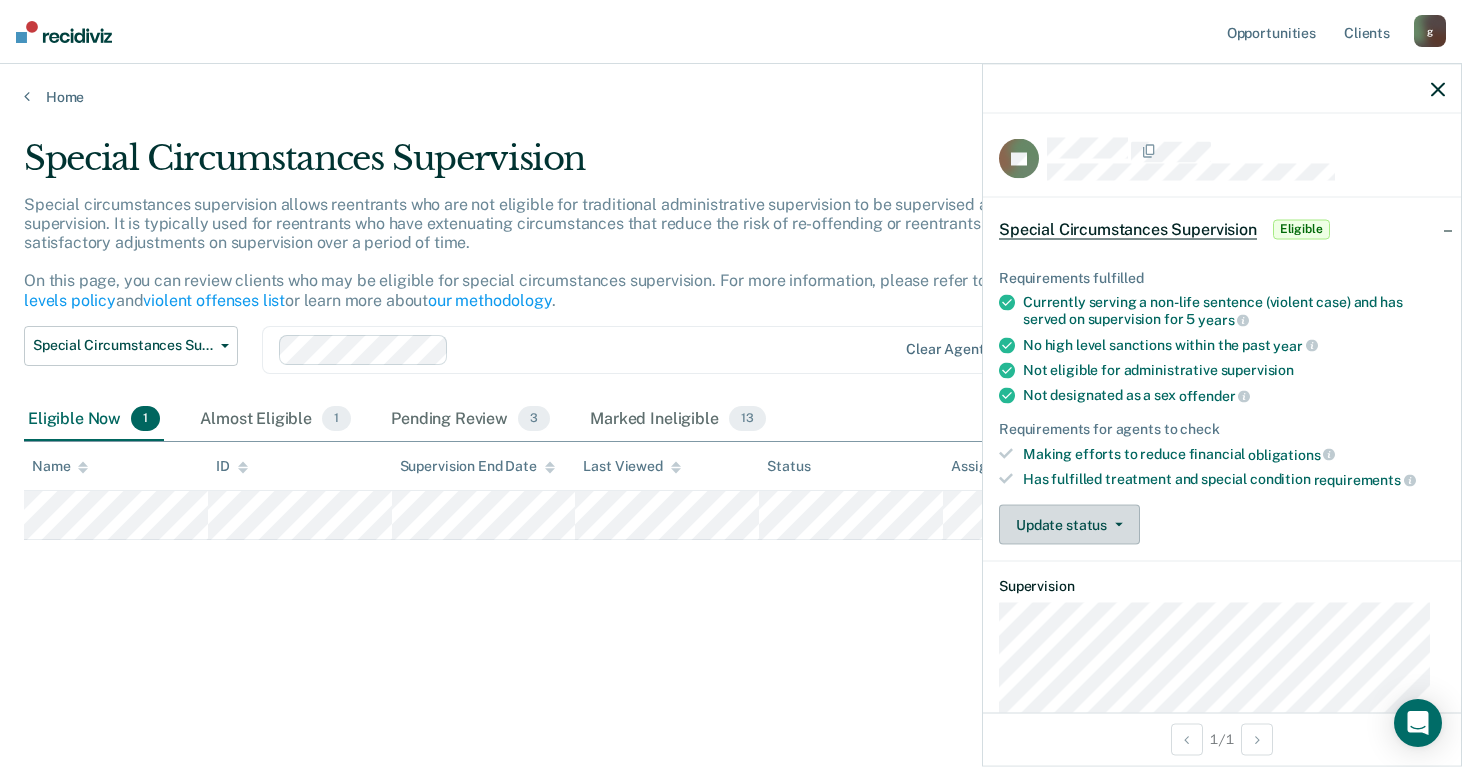 click 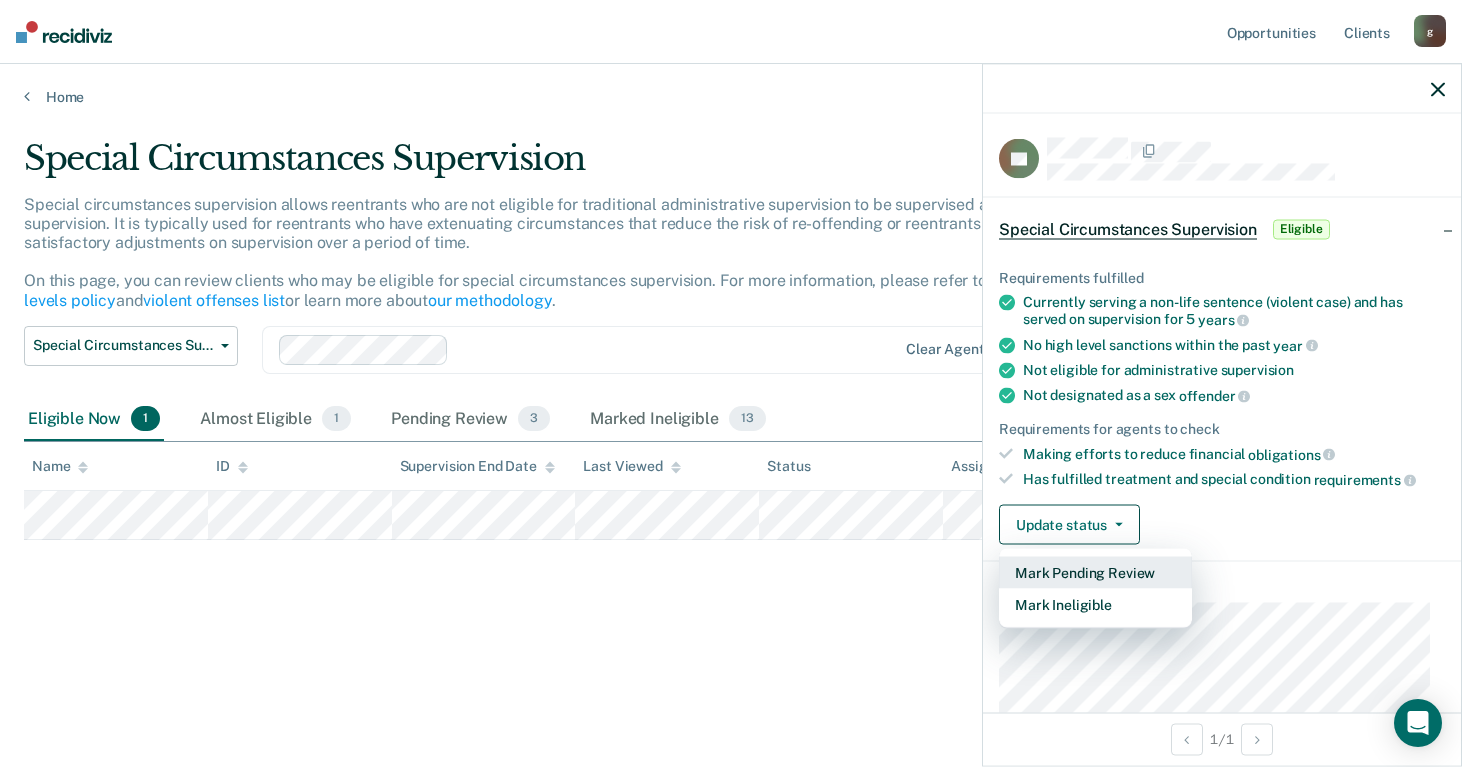 click on "Mark Pending Review" at bounding box center (1095, 573) 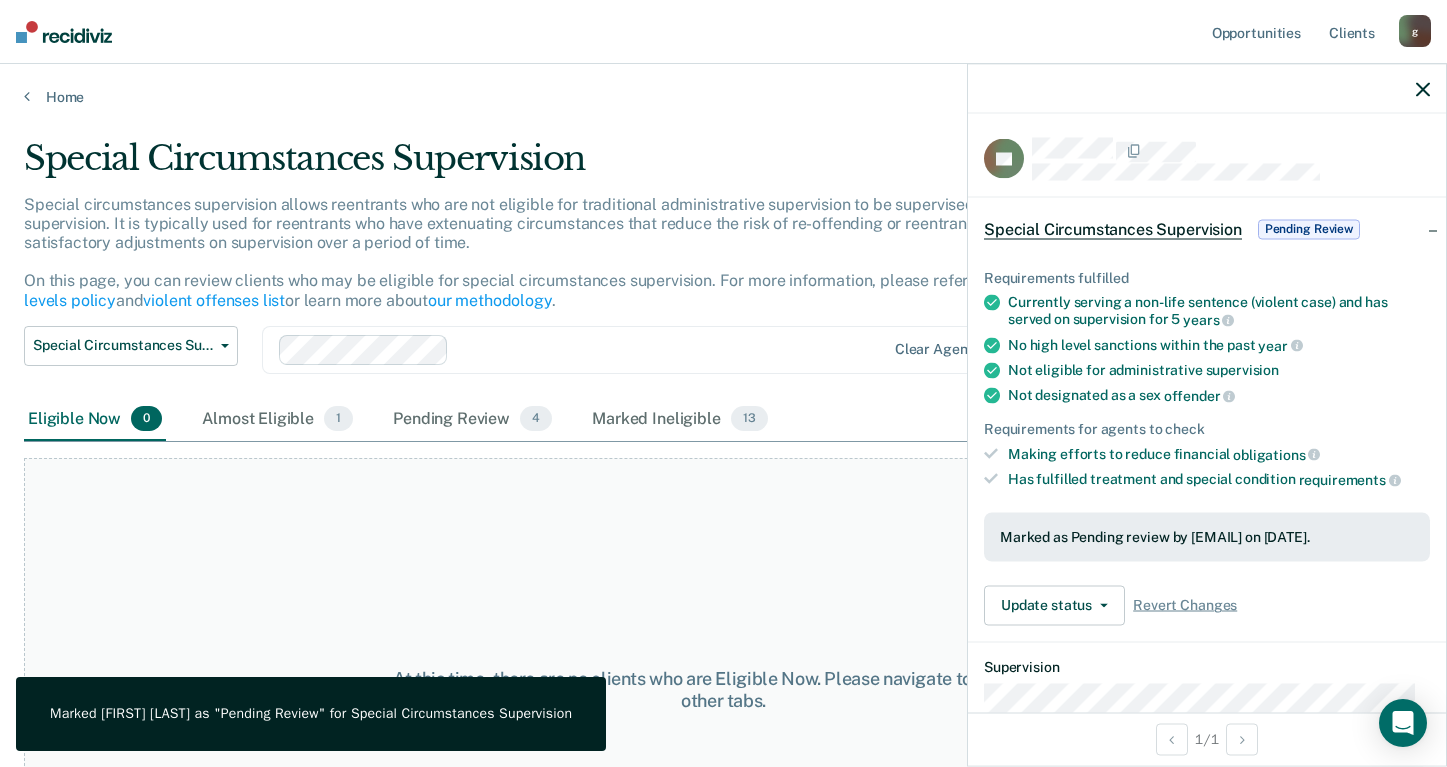 click 